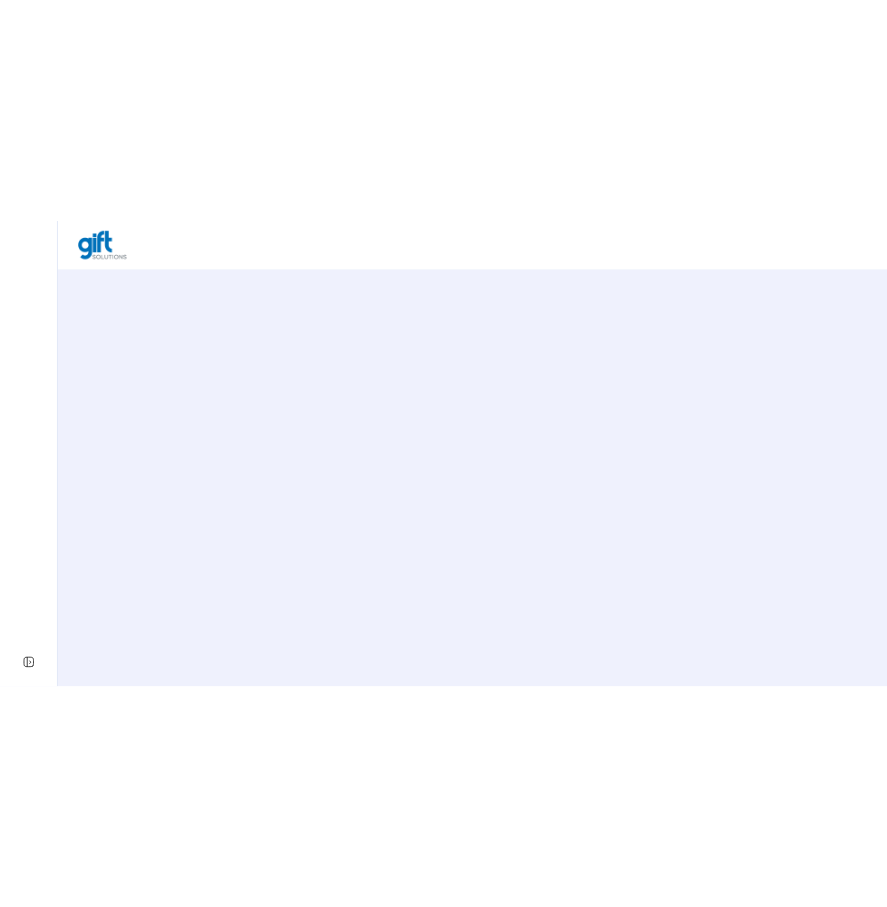 scroll, scrollTop: 0, scrollLeft: 0, axis: both 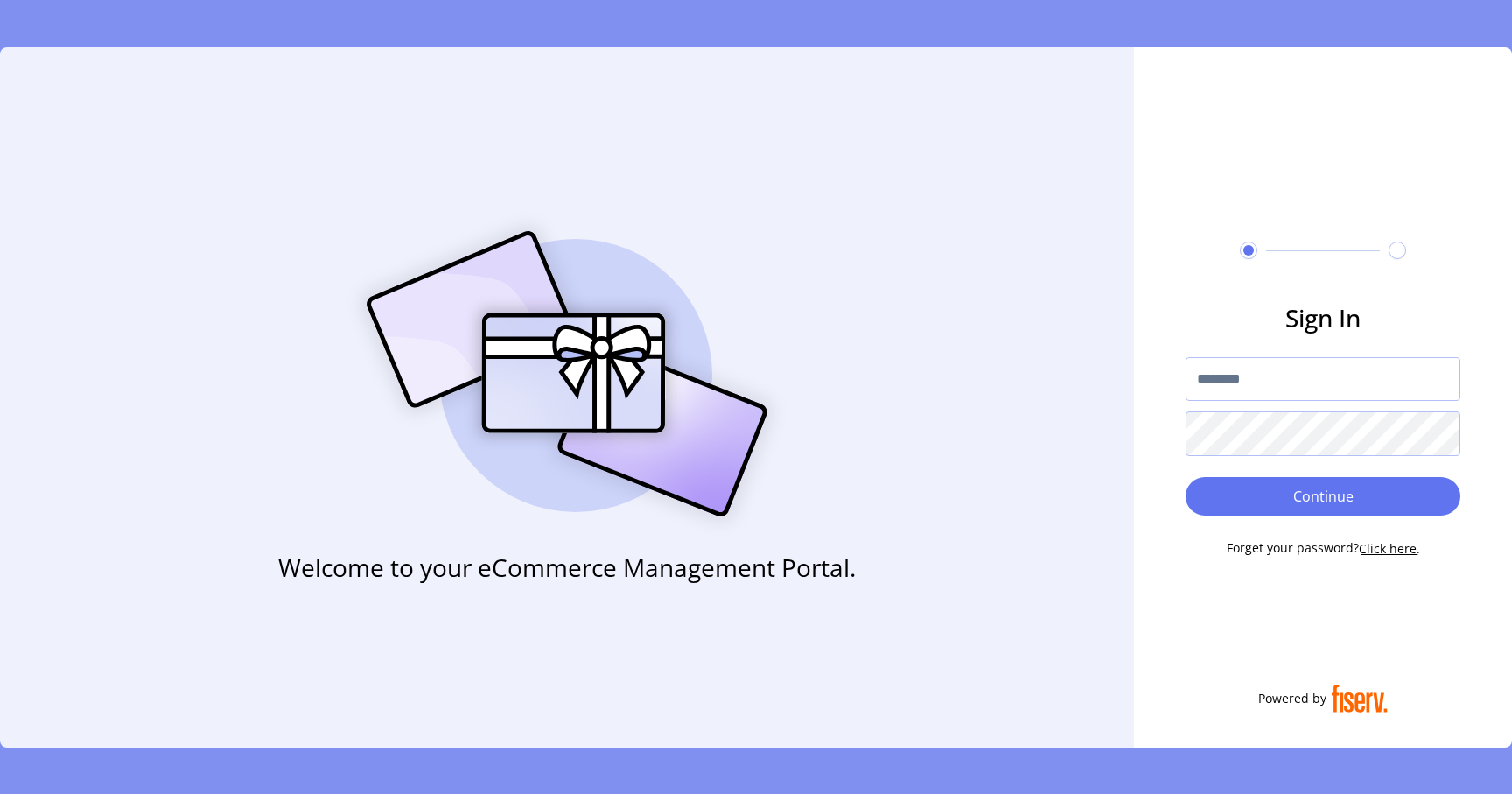 click at bounding box center (1323, 379) 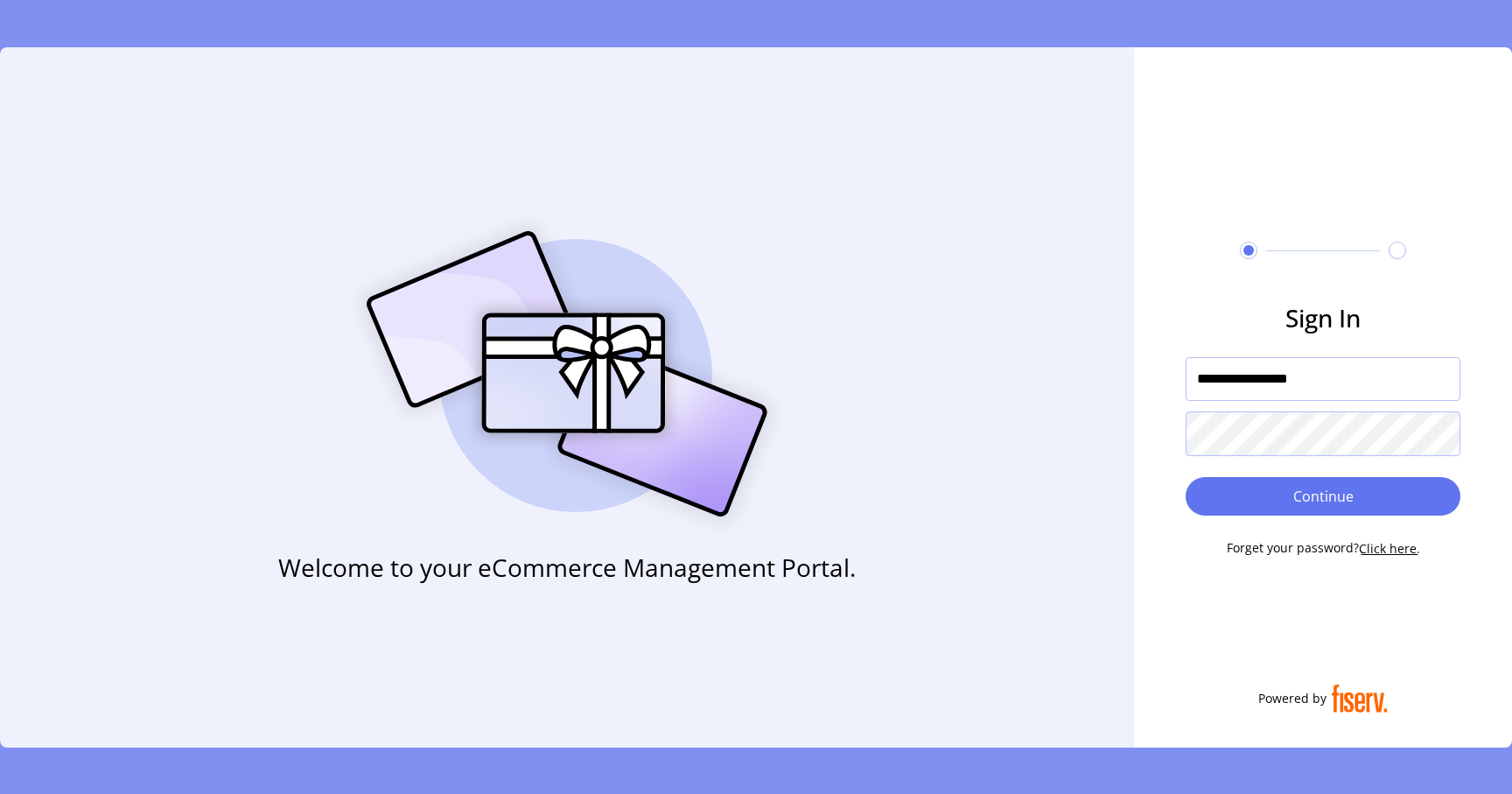 type on "**********" 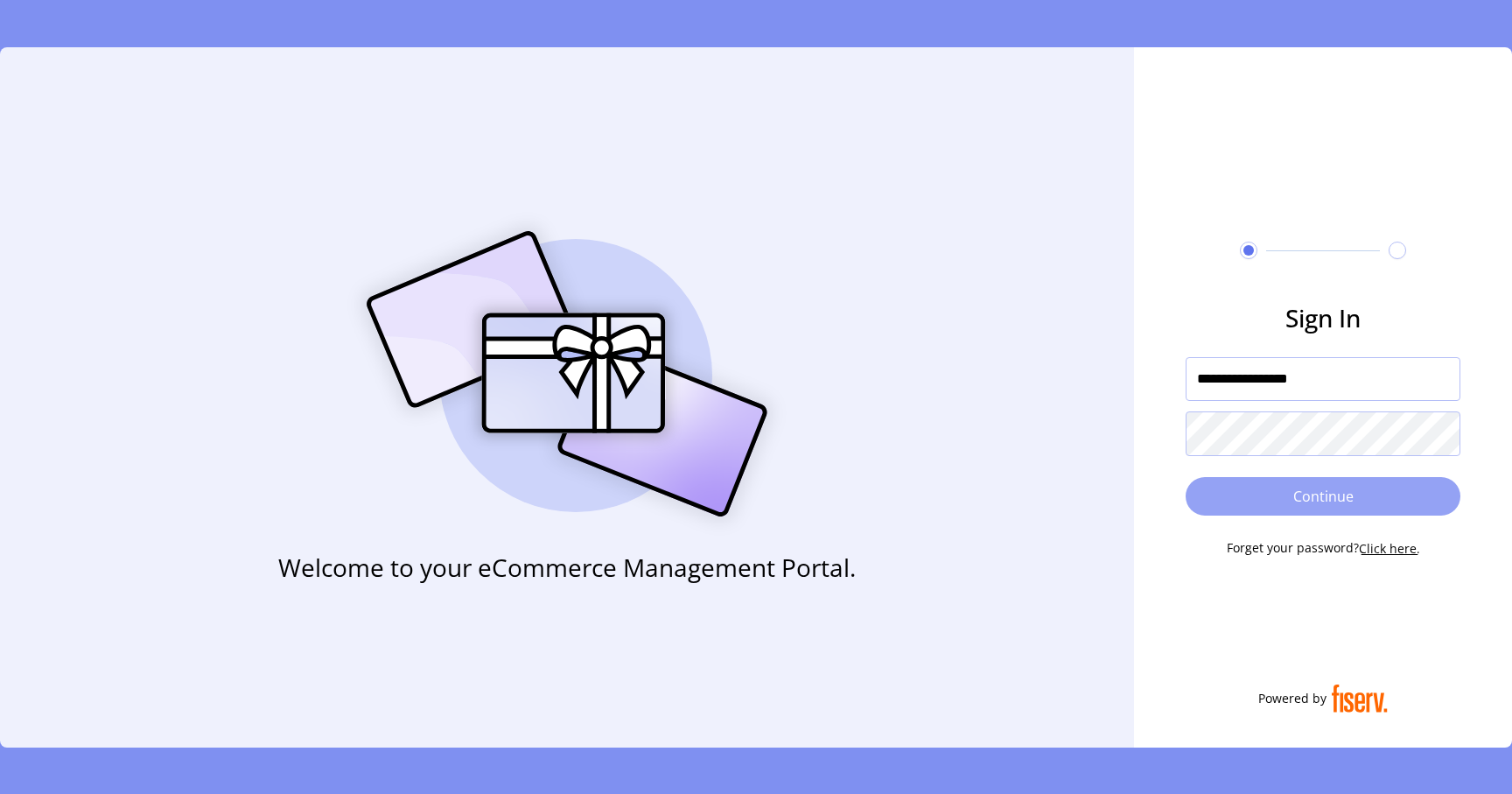 click on "Continue" at bounding box center [1323, 496] 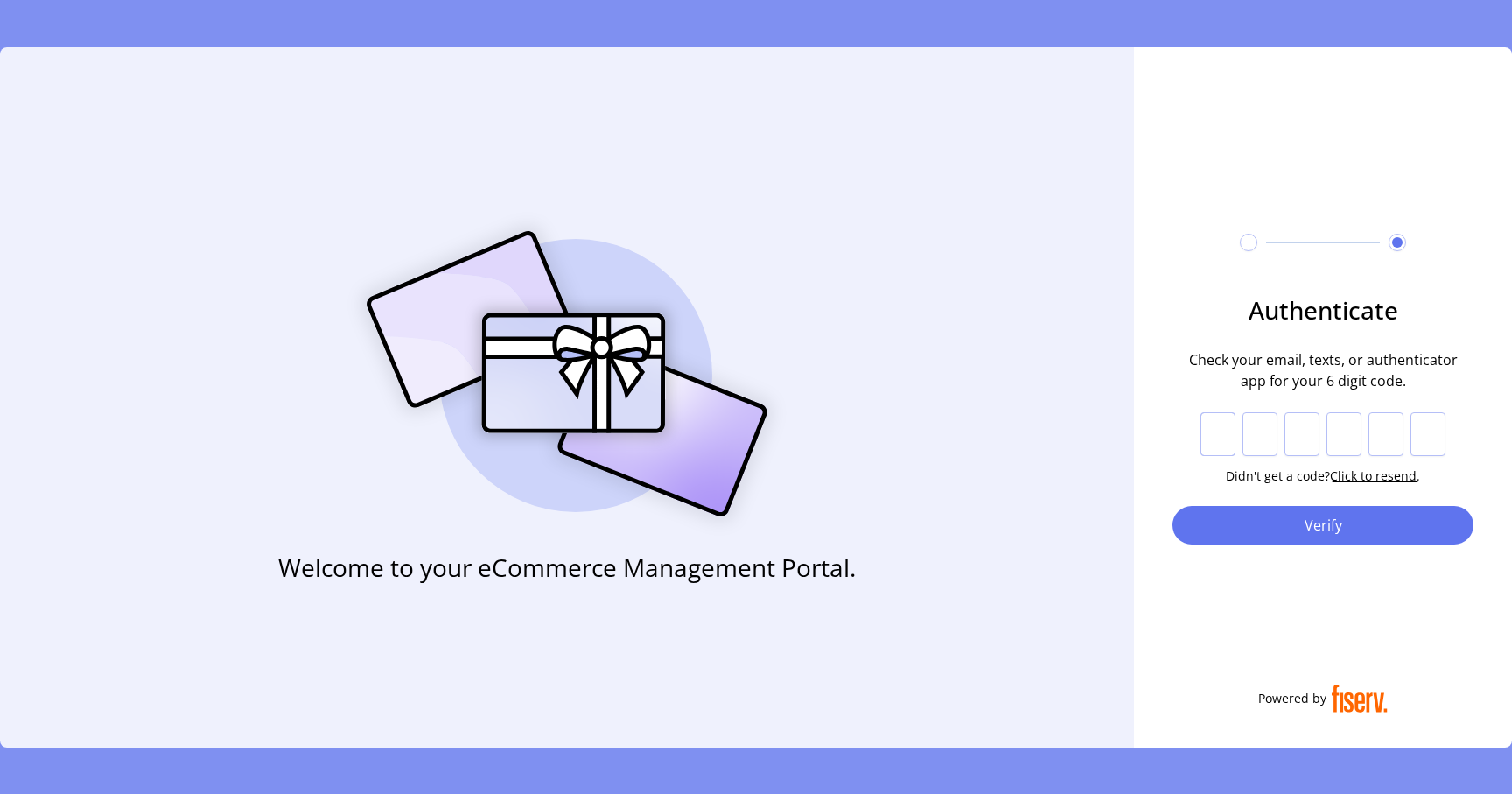 click at bounding box center [1218, 434] 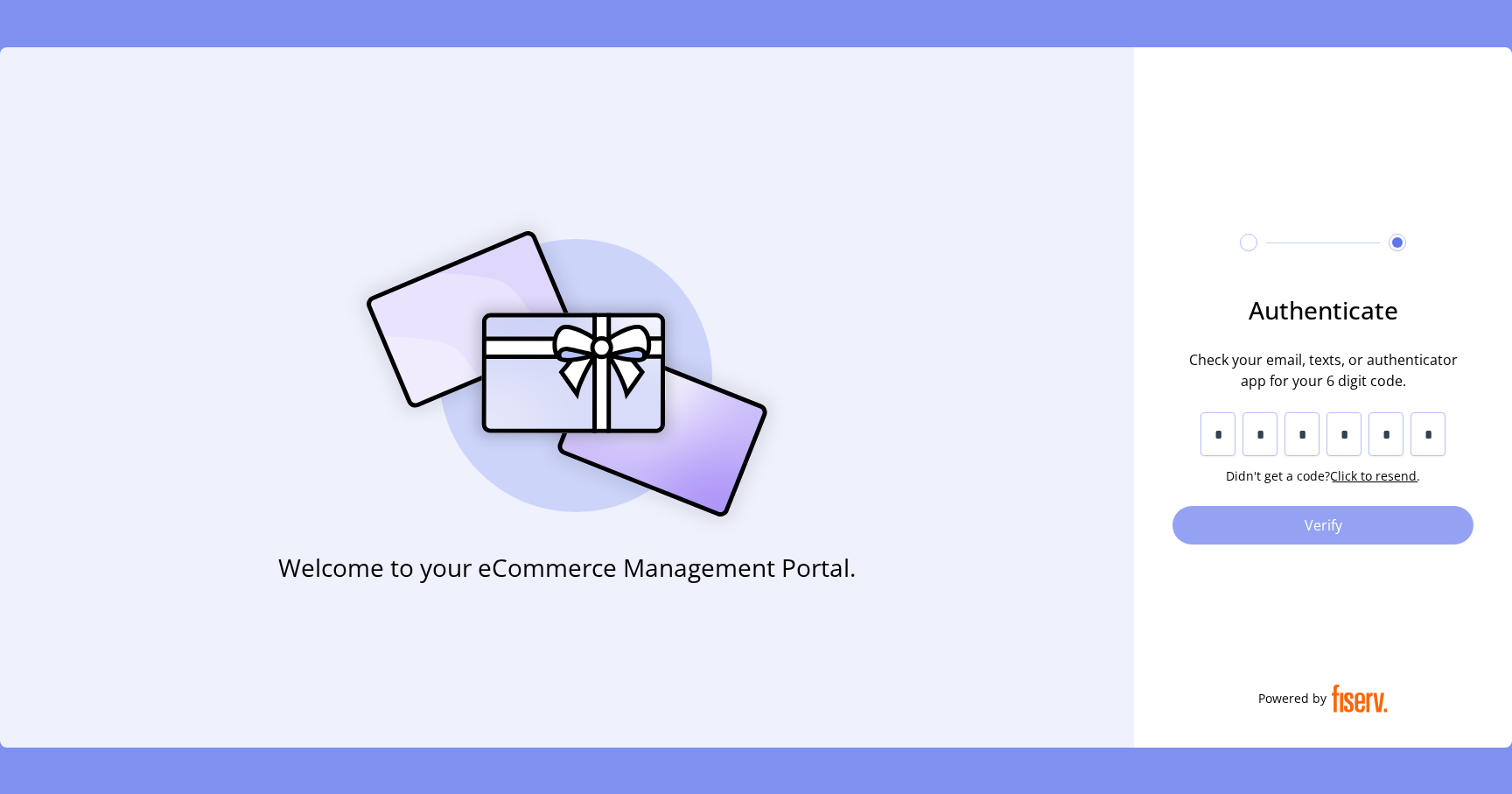 click on "Verify" at bounding box center [1323, 525] 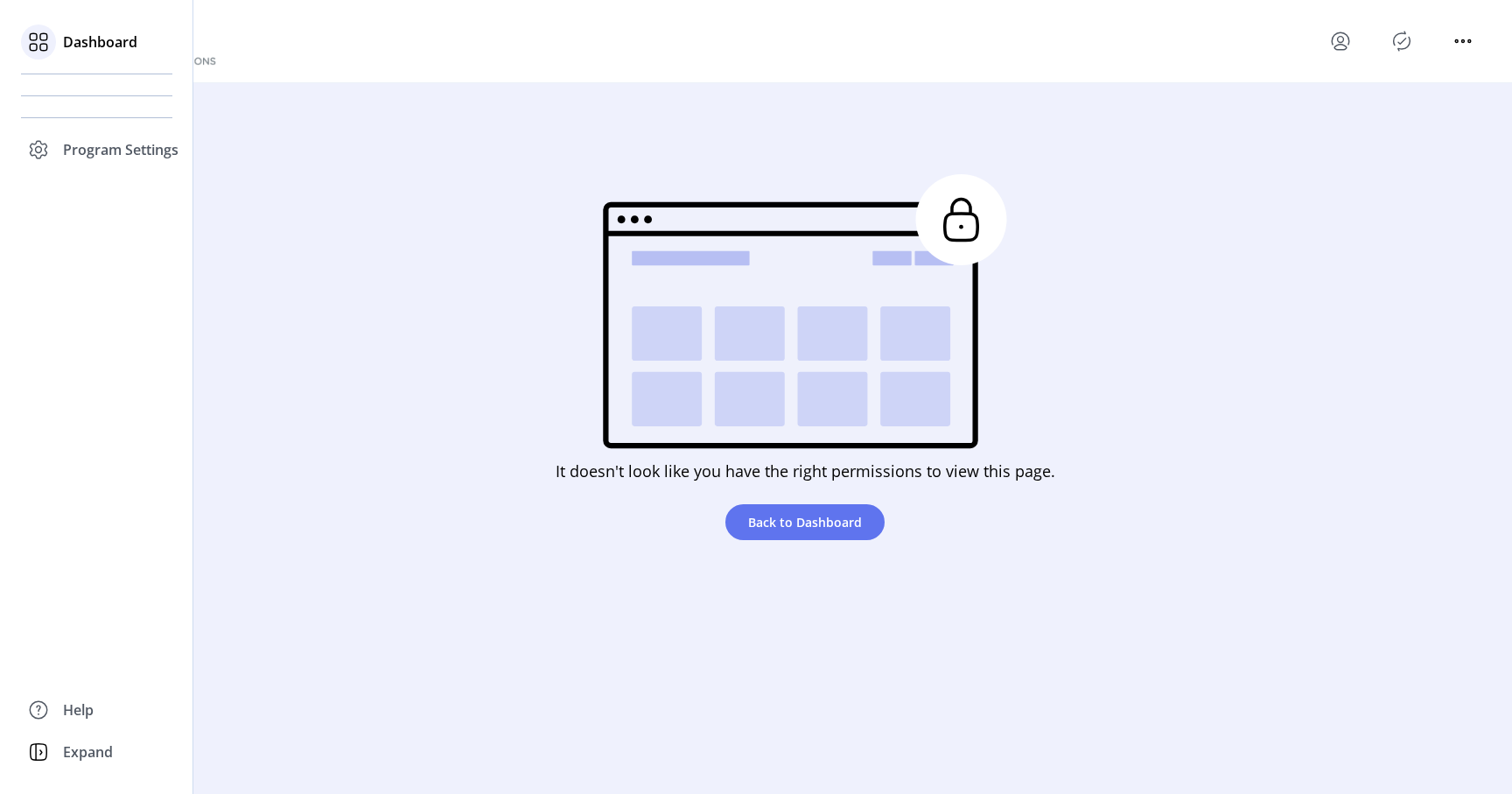 click at bounding box center [33, 37] 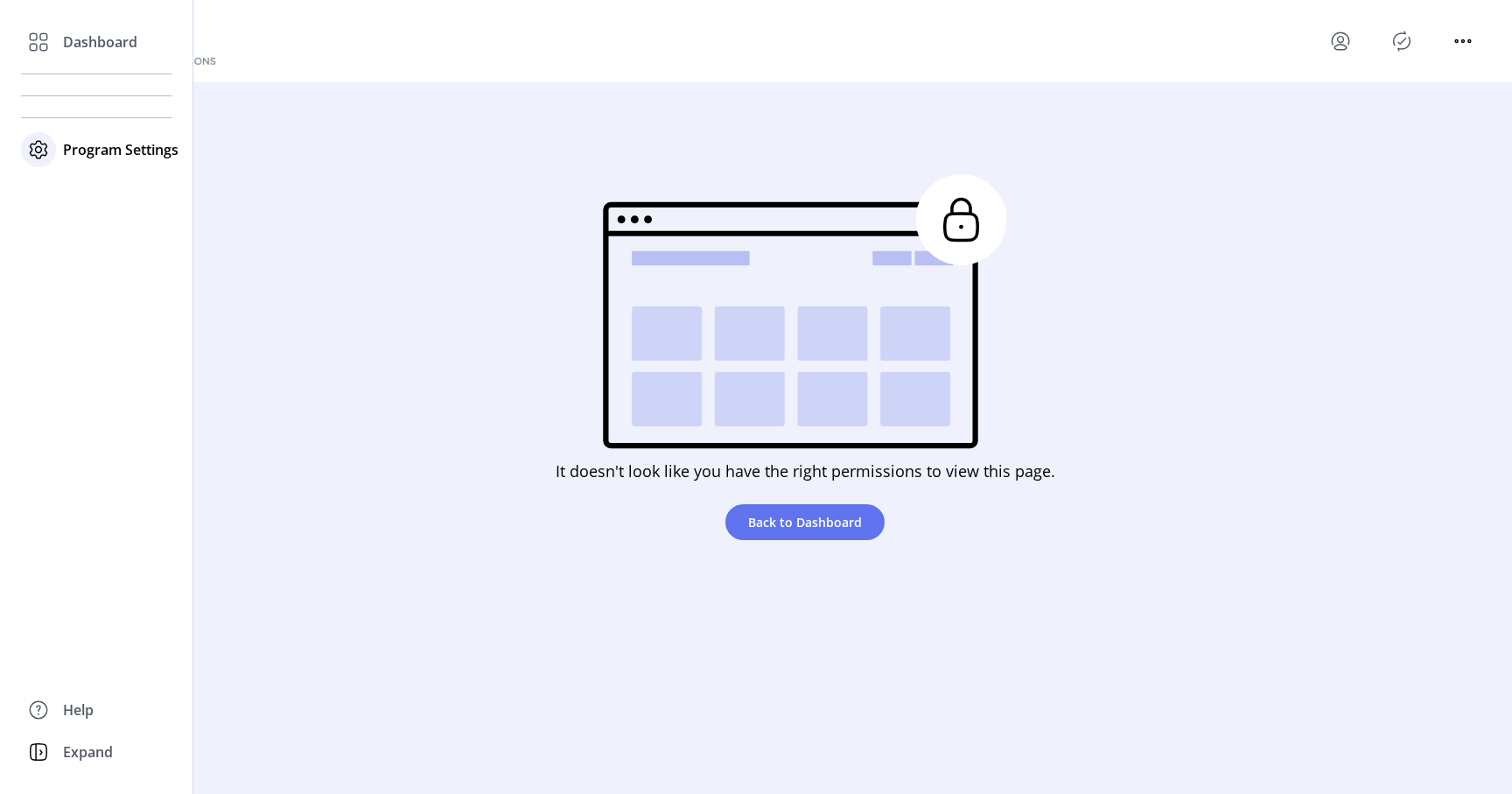 click at bounding box center (38, 42) 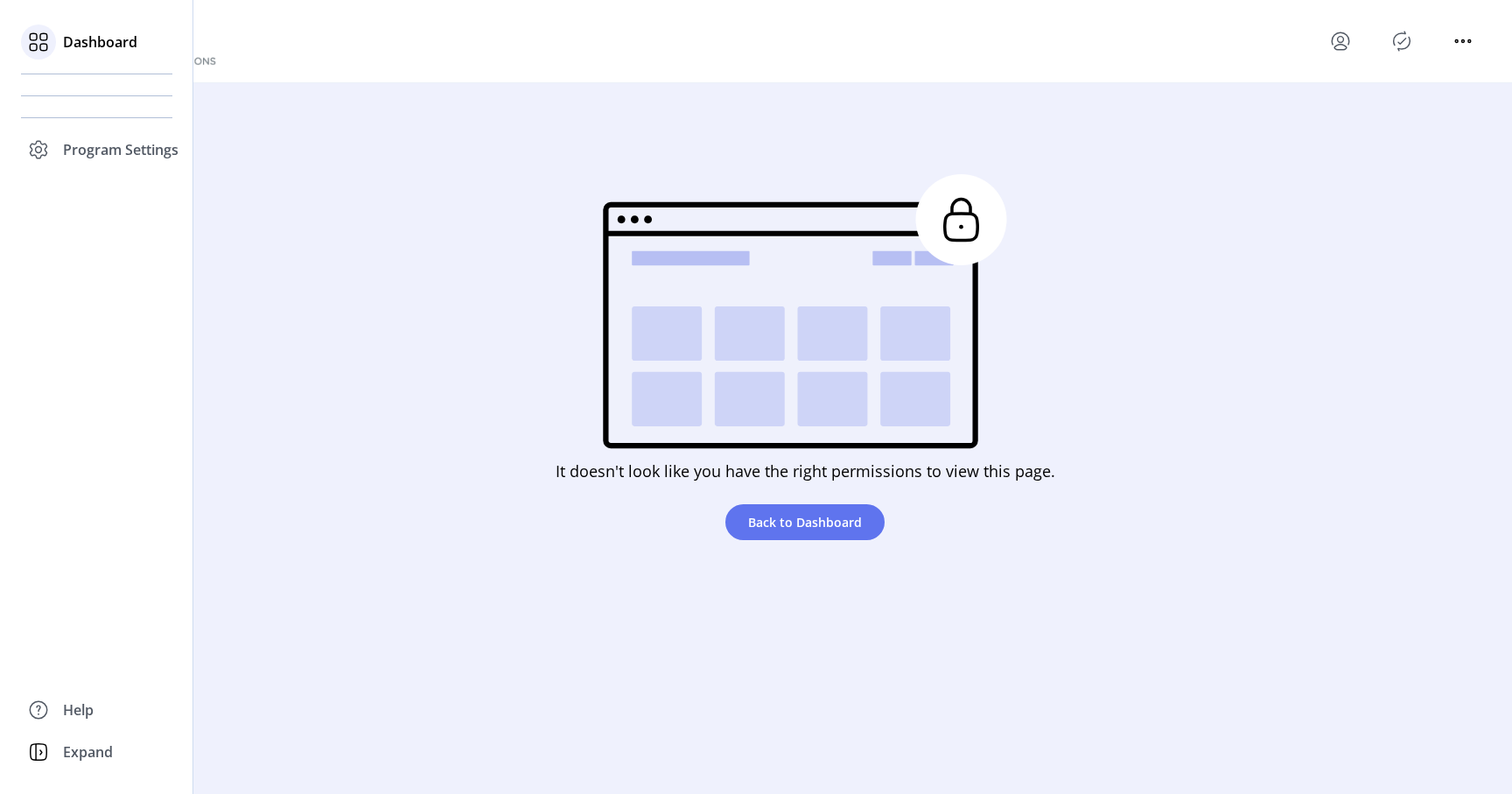 click at bounding box center [44, 37] 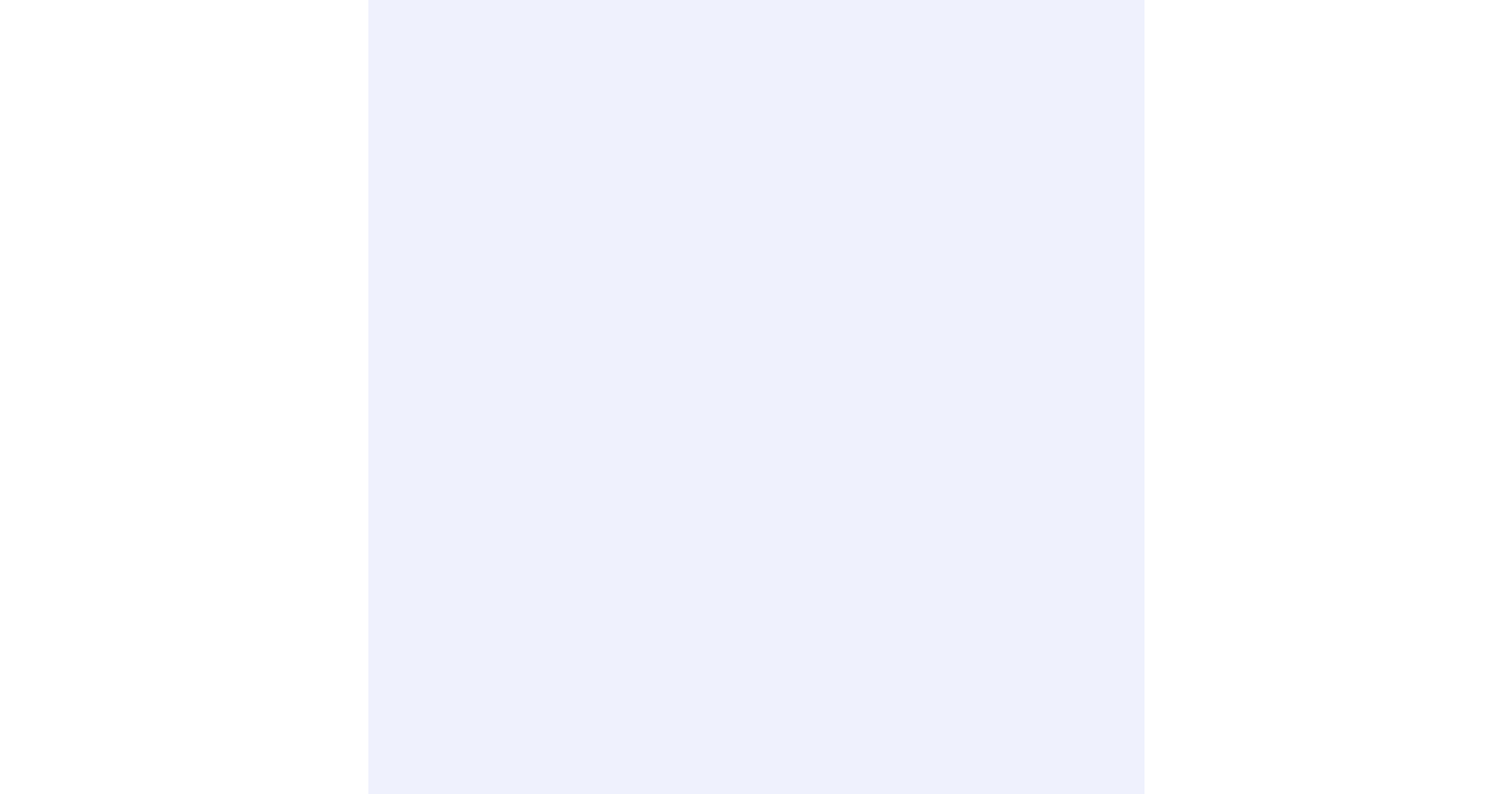 scroll, scrollTop: 0, scrollLeft: 0, axis: both 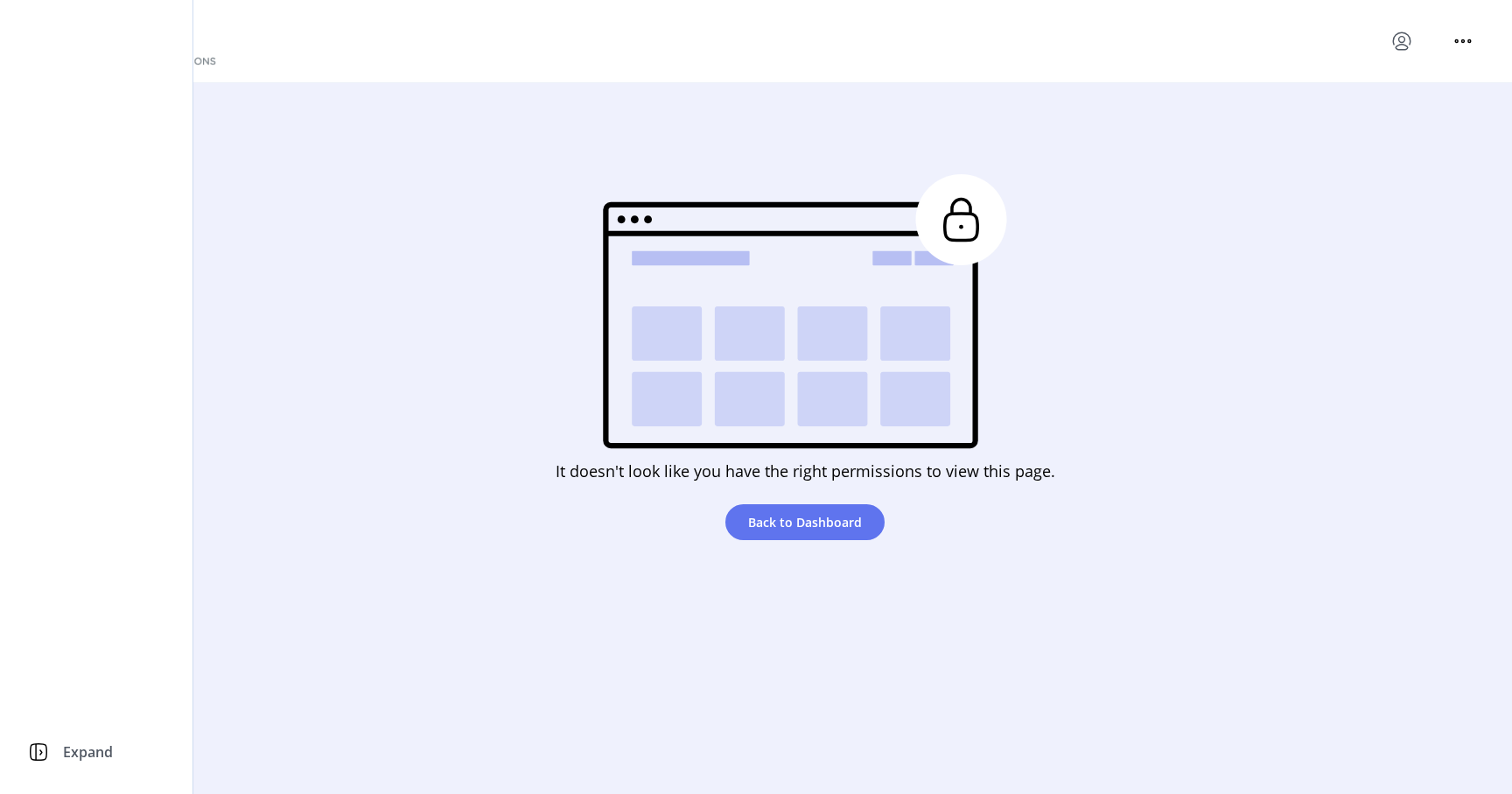 click on "Expand" at bounding box center [96, 397] 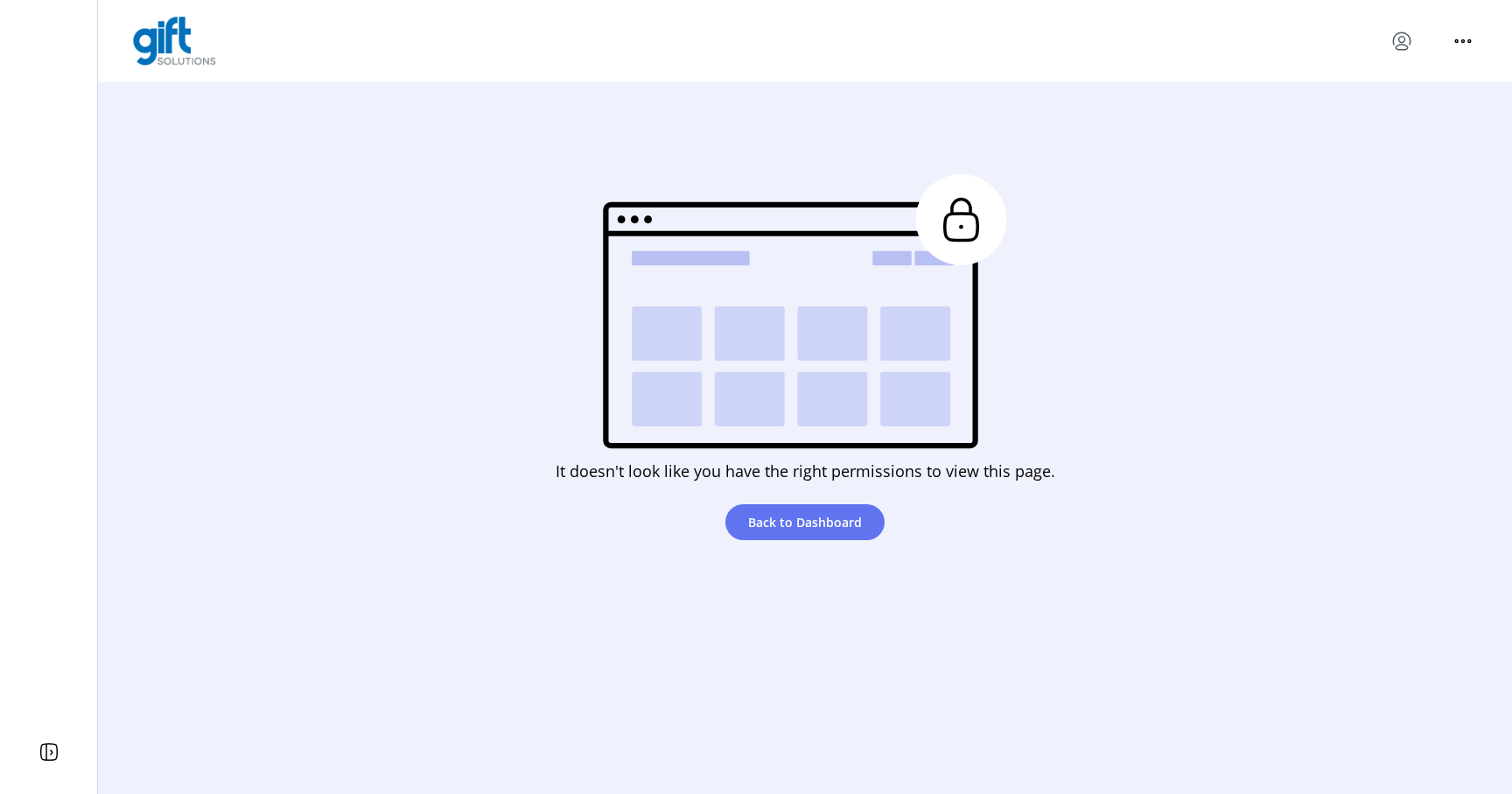 click on "It doesn't look like you have the right permissions to view this page. Back to Dashboard" at bounding box center [805, 362] 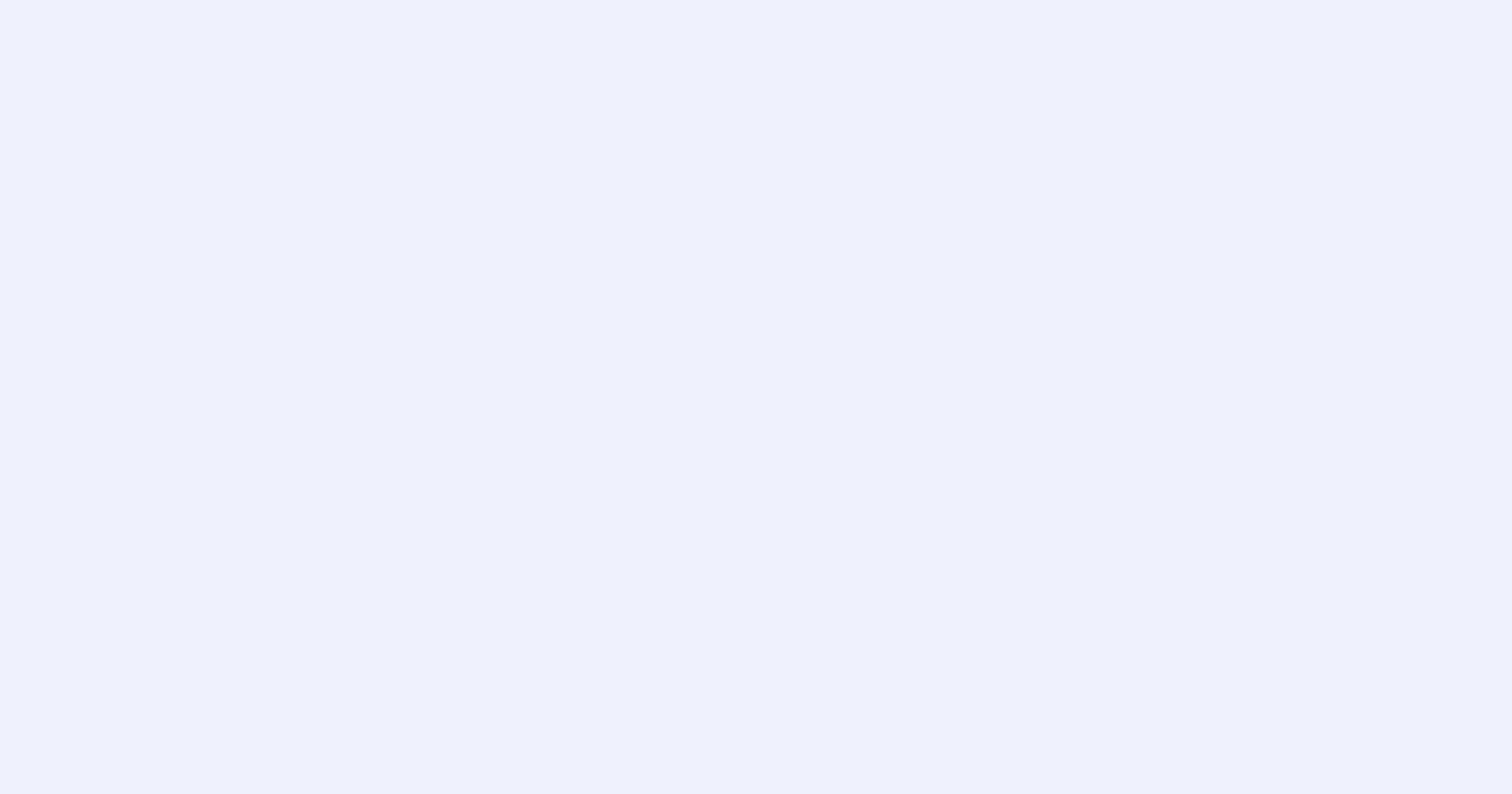 scroll, scrollTop: 0, scrollLeft: 0, axis: both 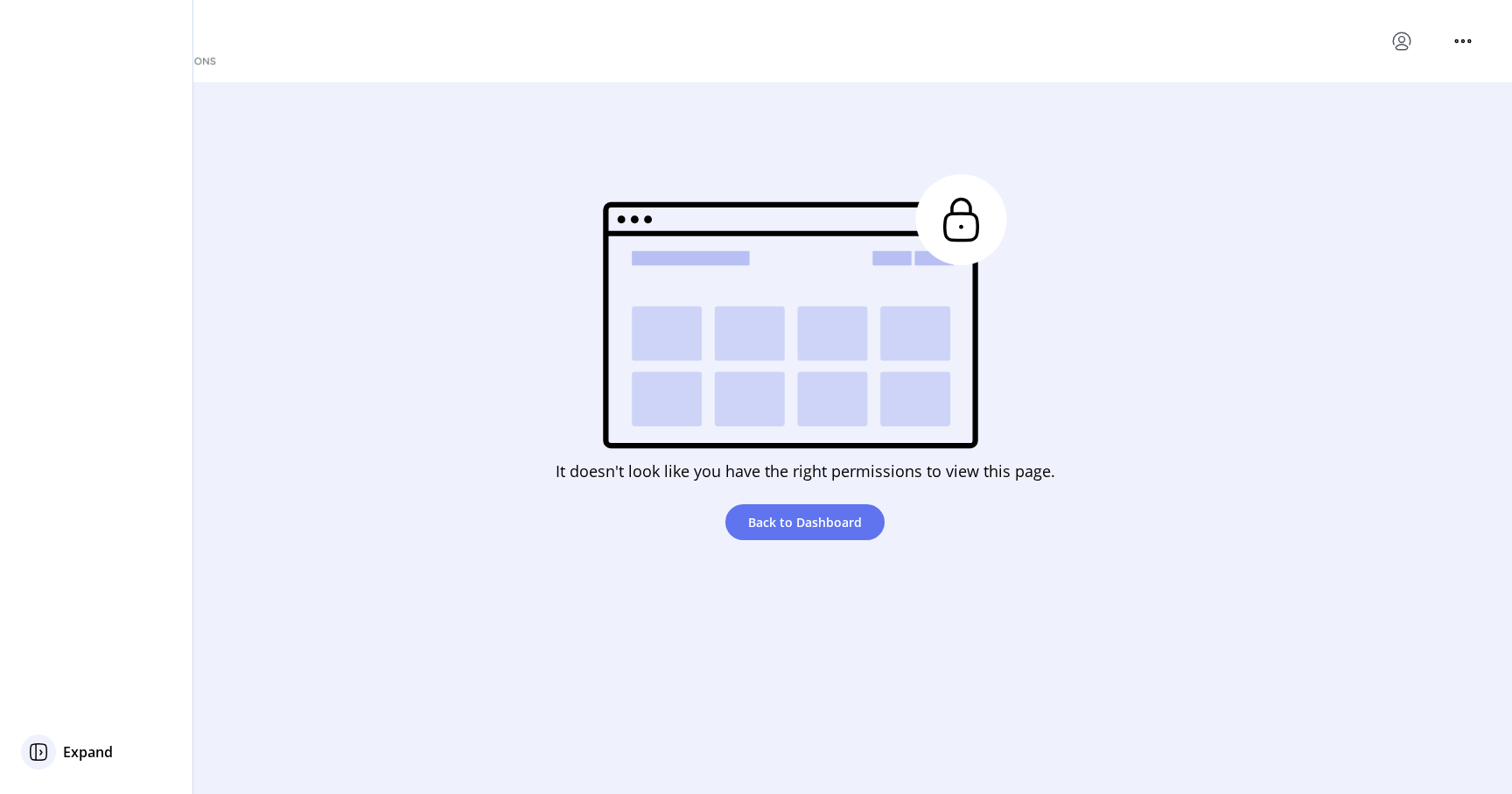 click on "Expand" at bounding box center [96, 752] 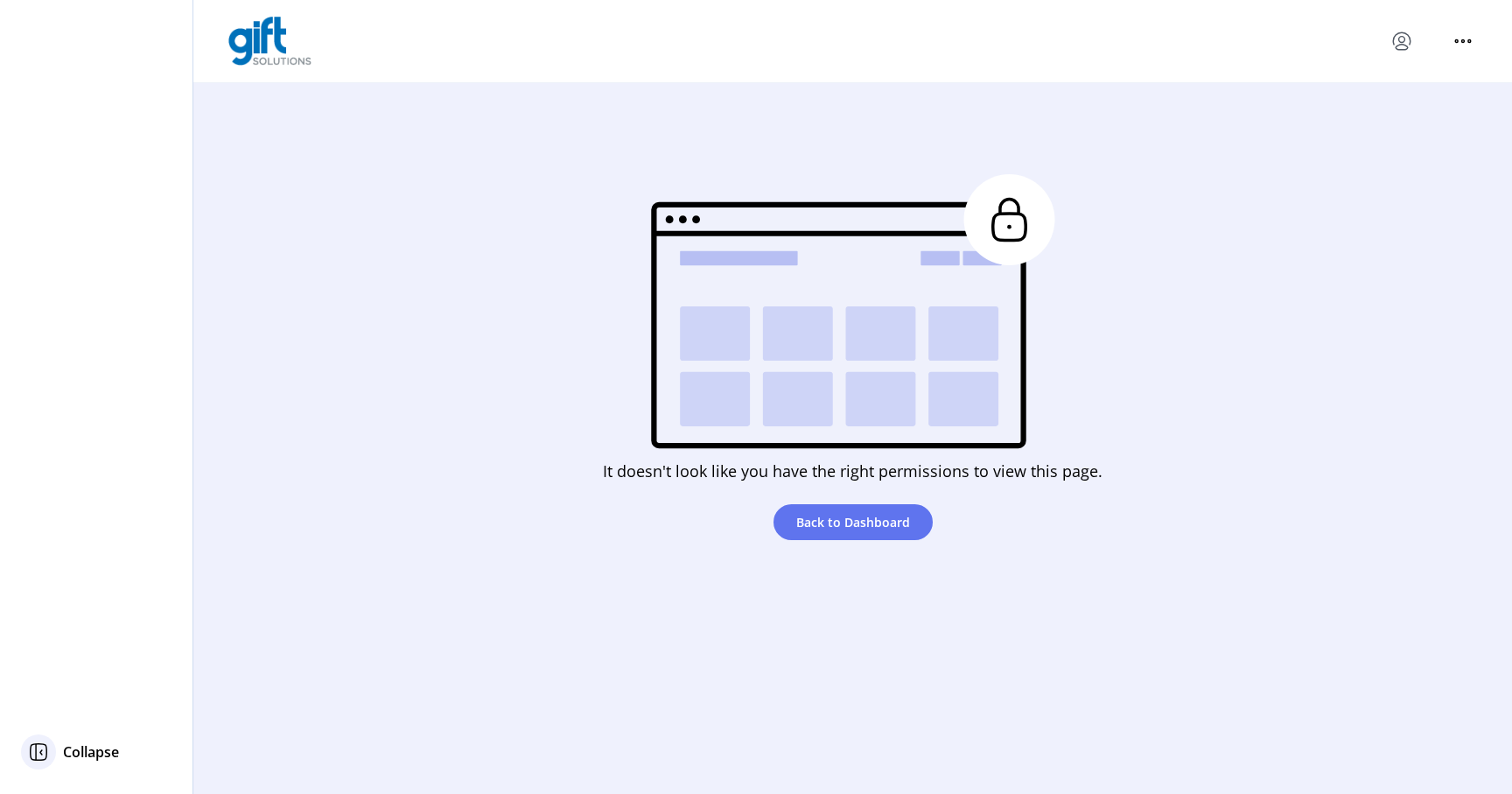 click at bounding box center [38, 752] 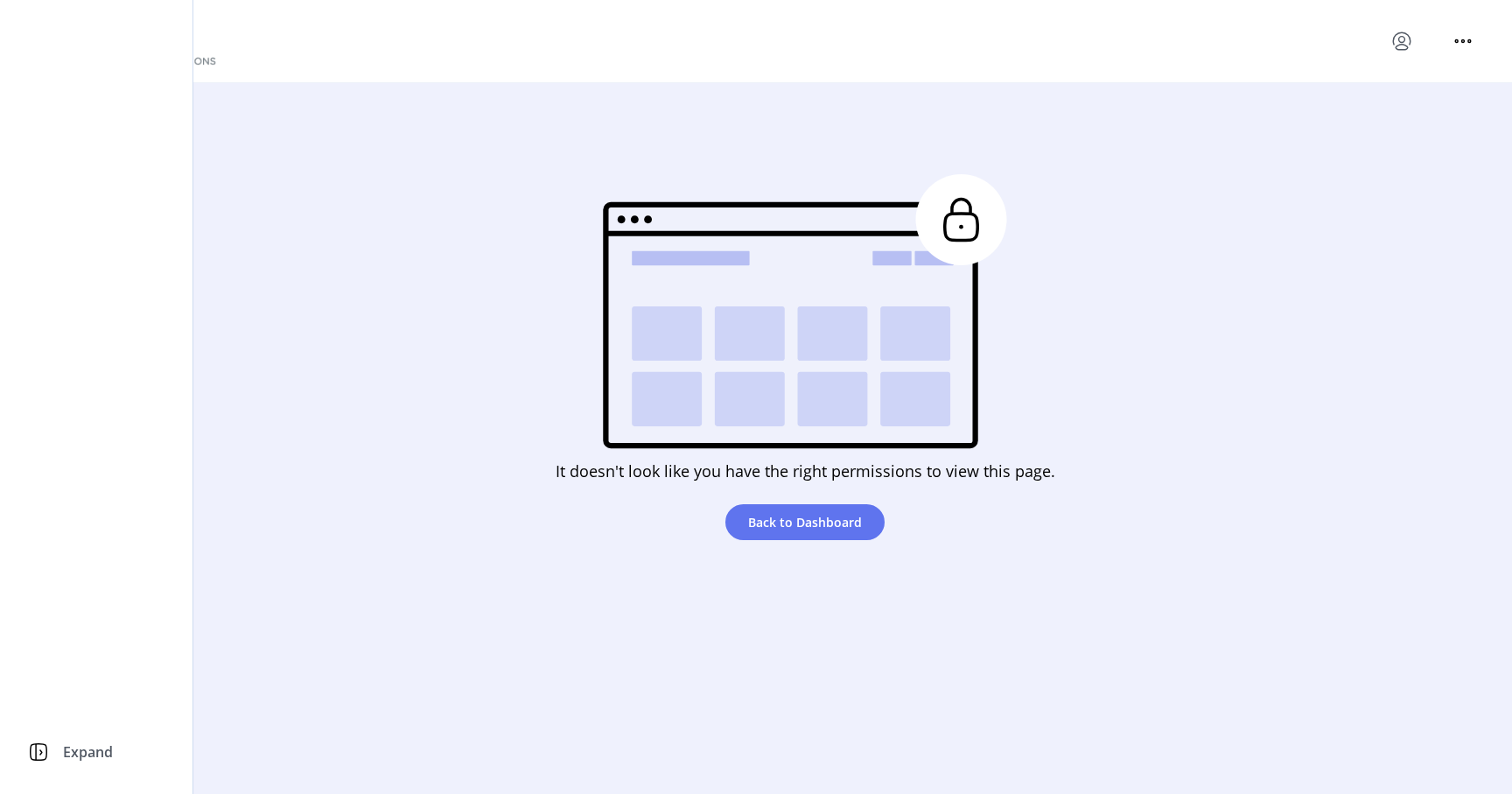 click on "Expand" at bounding box center [96, 397] 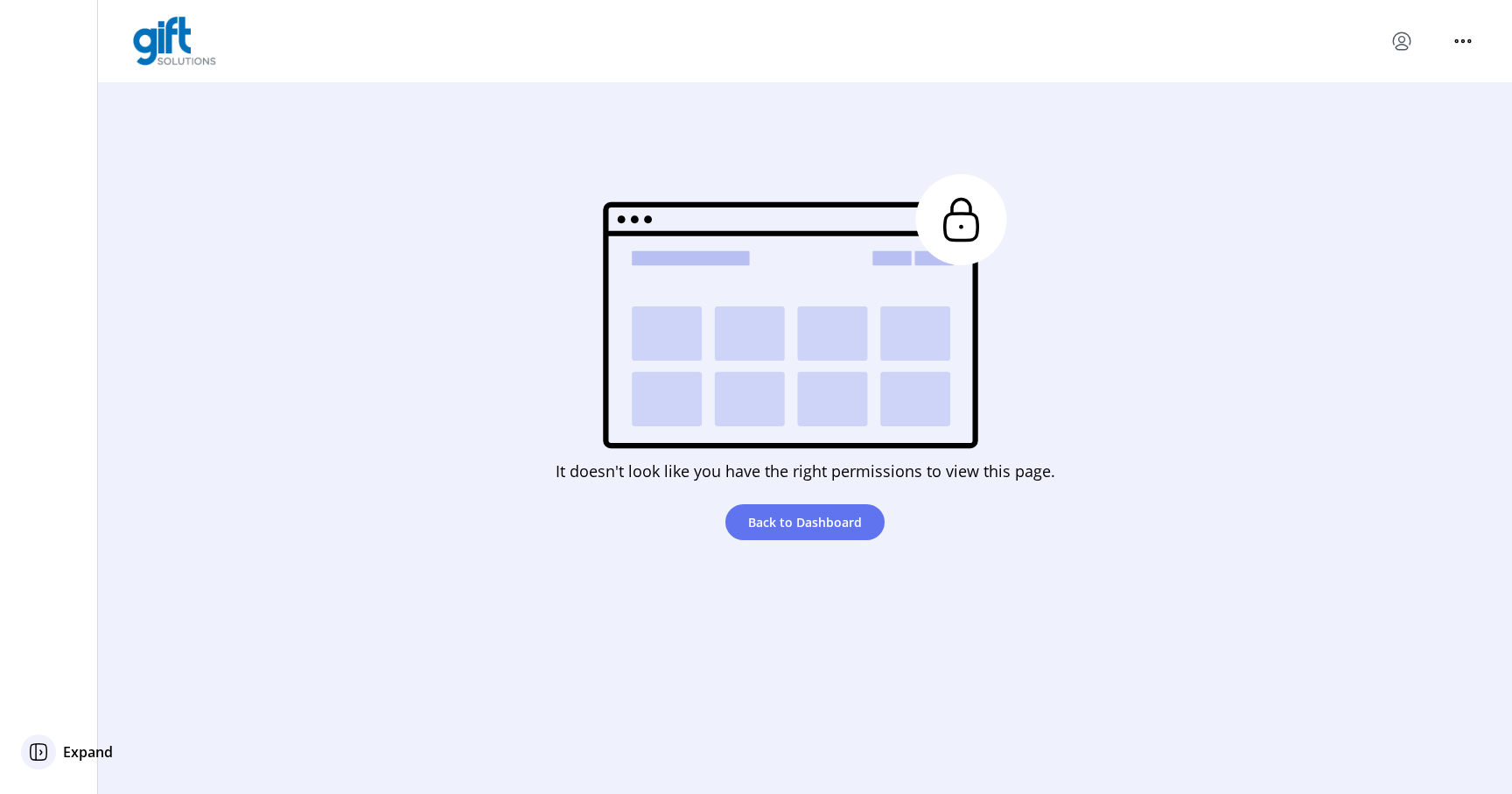click on "Expand" at bounding box center [96, 752] 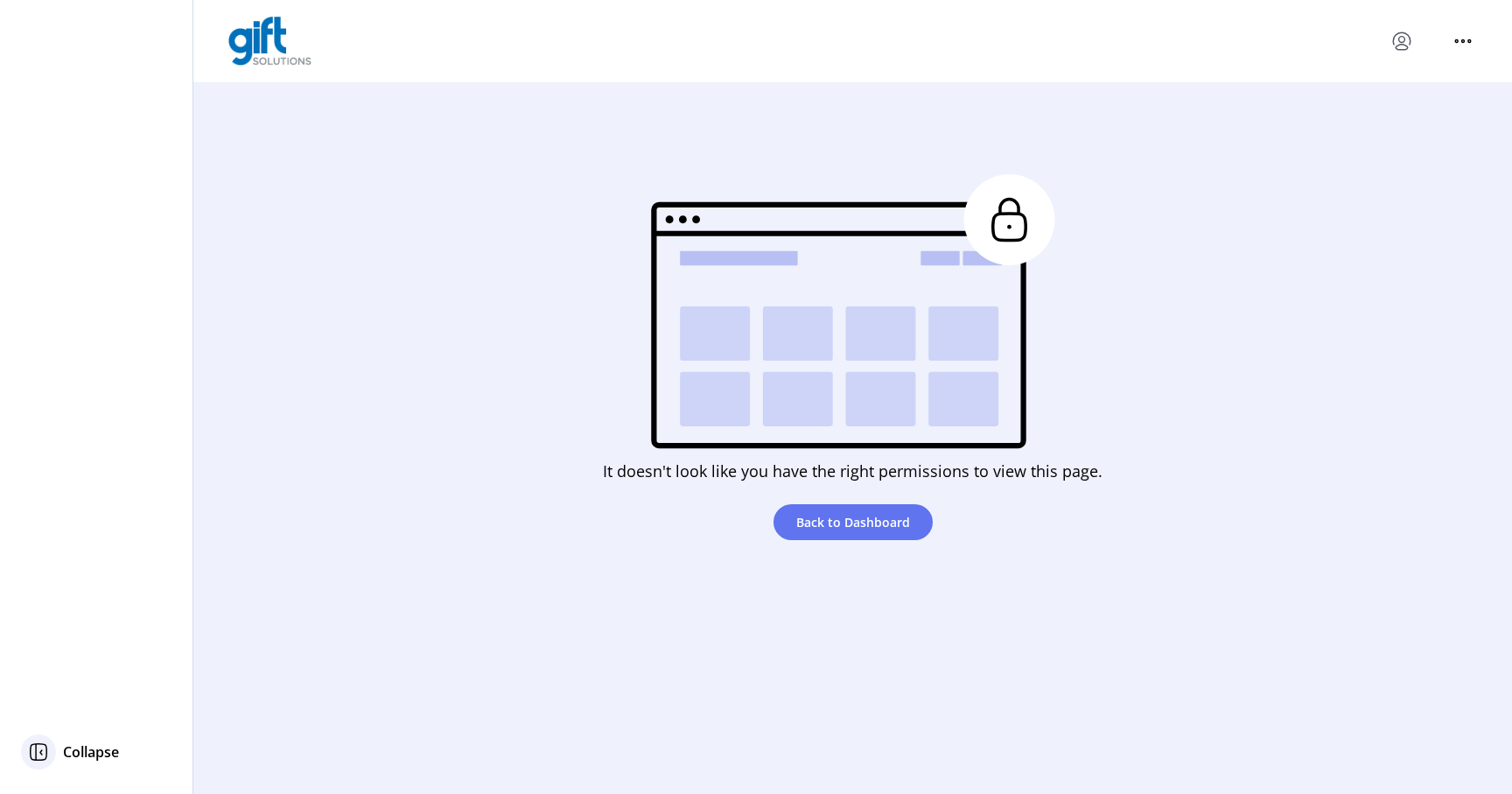 click on "Collapse" at bounding box center [91, 752] 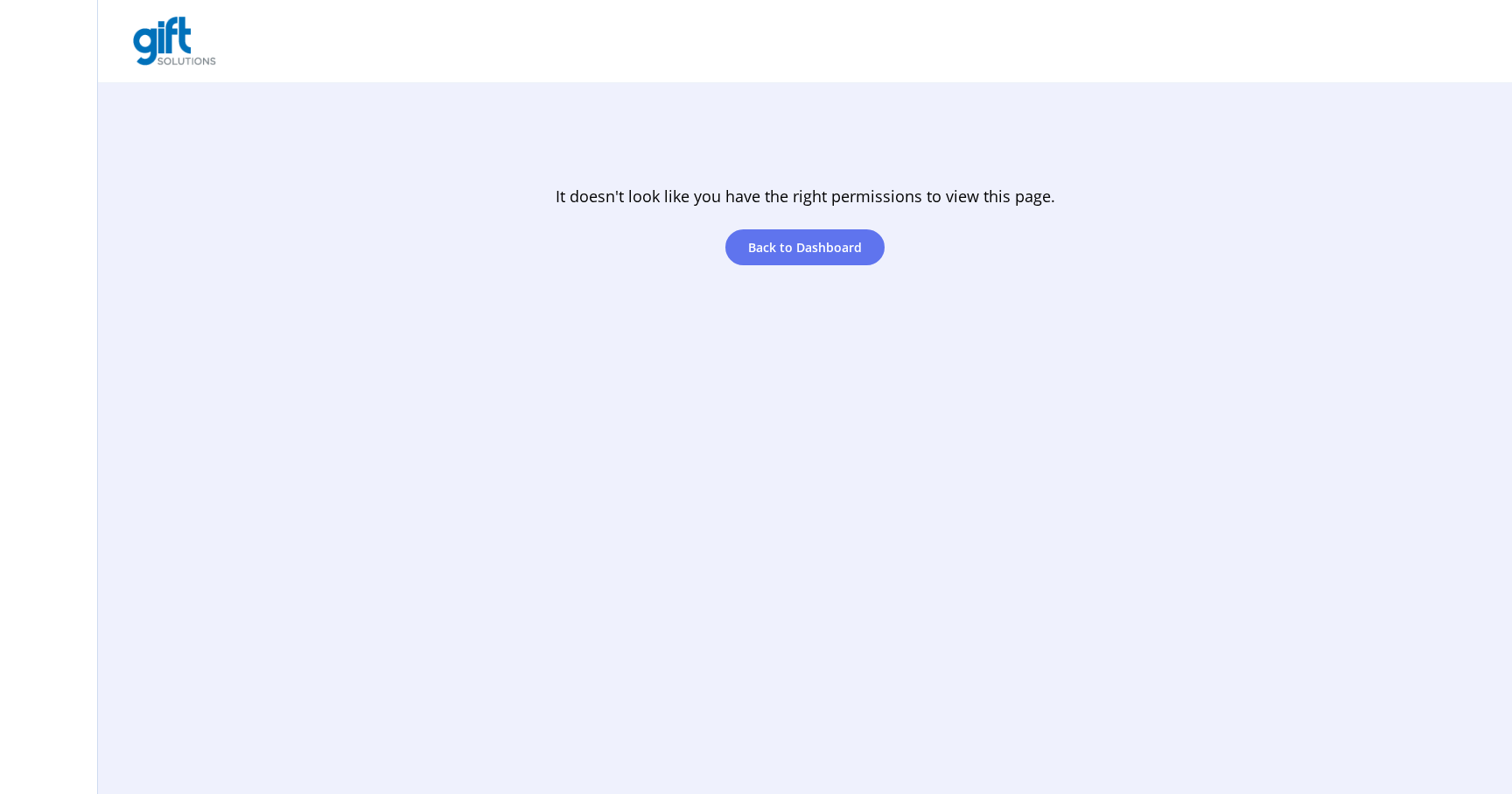 scroll, scrollTop: 0, scrollLeft: 0, axis: both 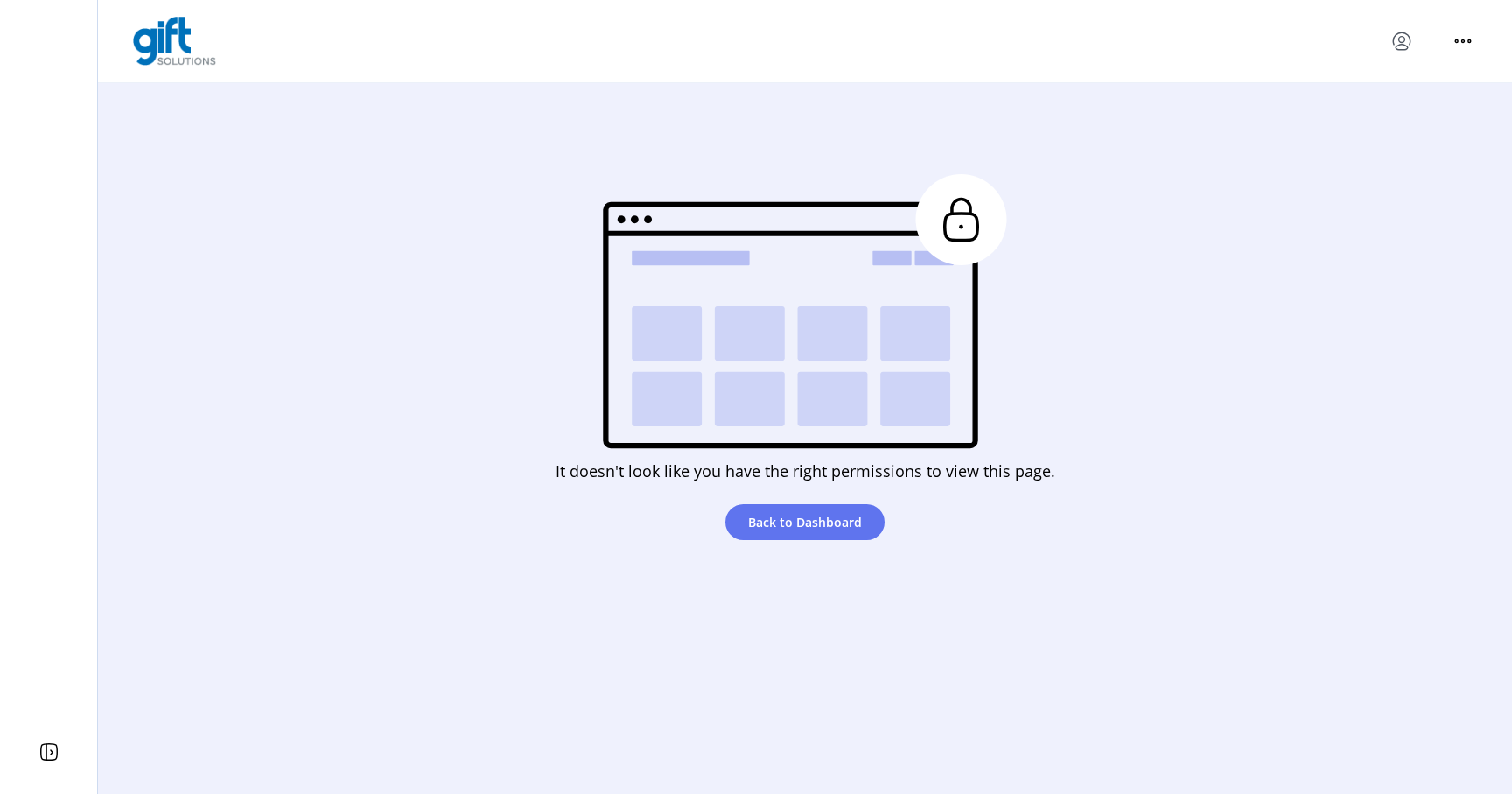 click at bounding box center [1402, 41] 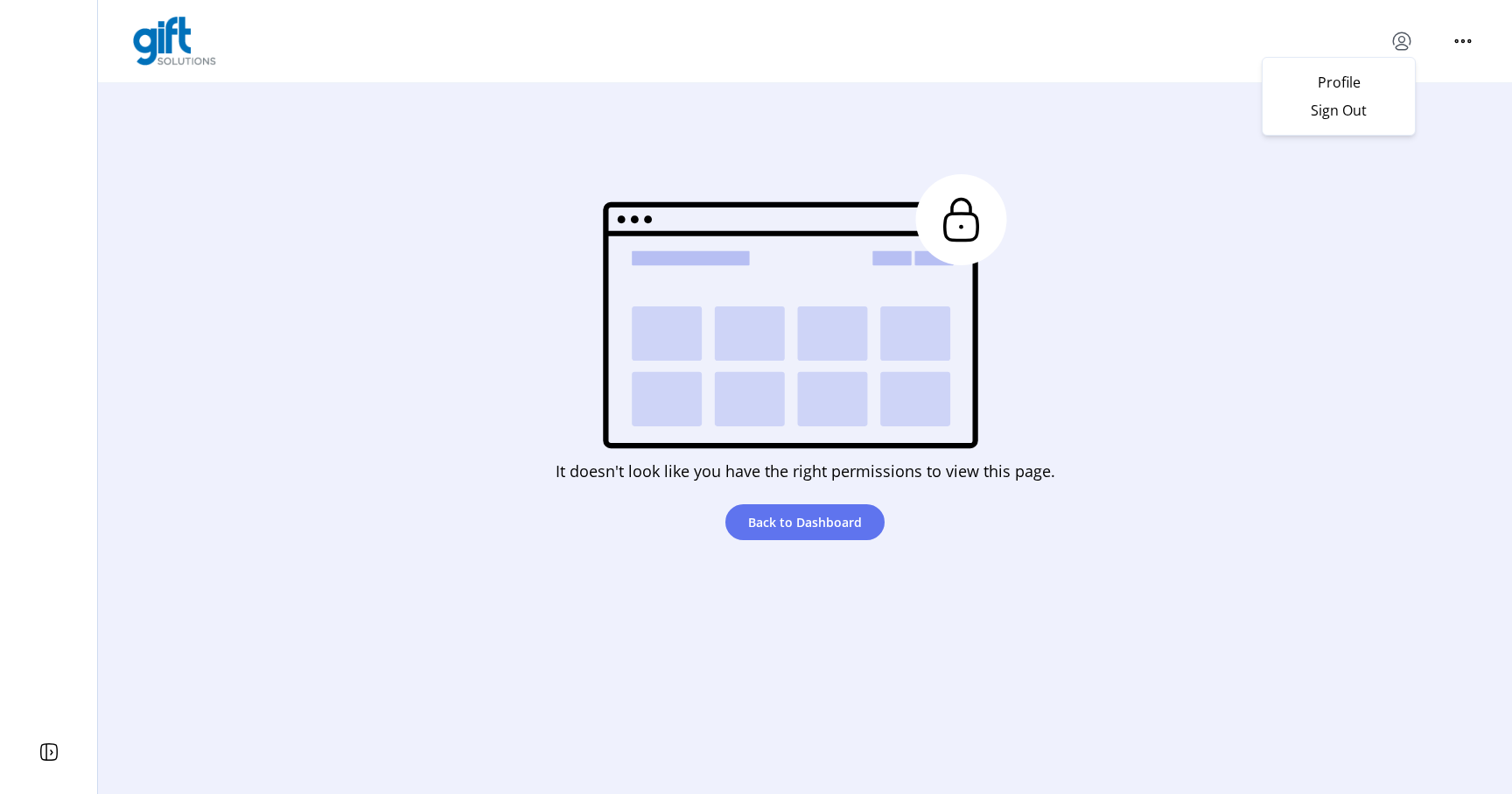 click at bounding box center (1402, 41) 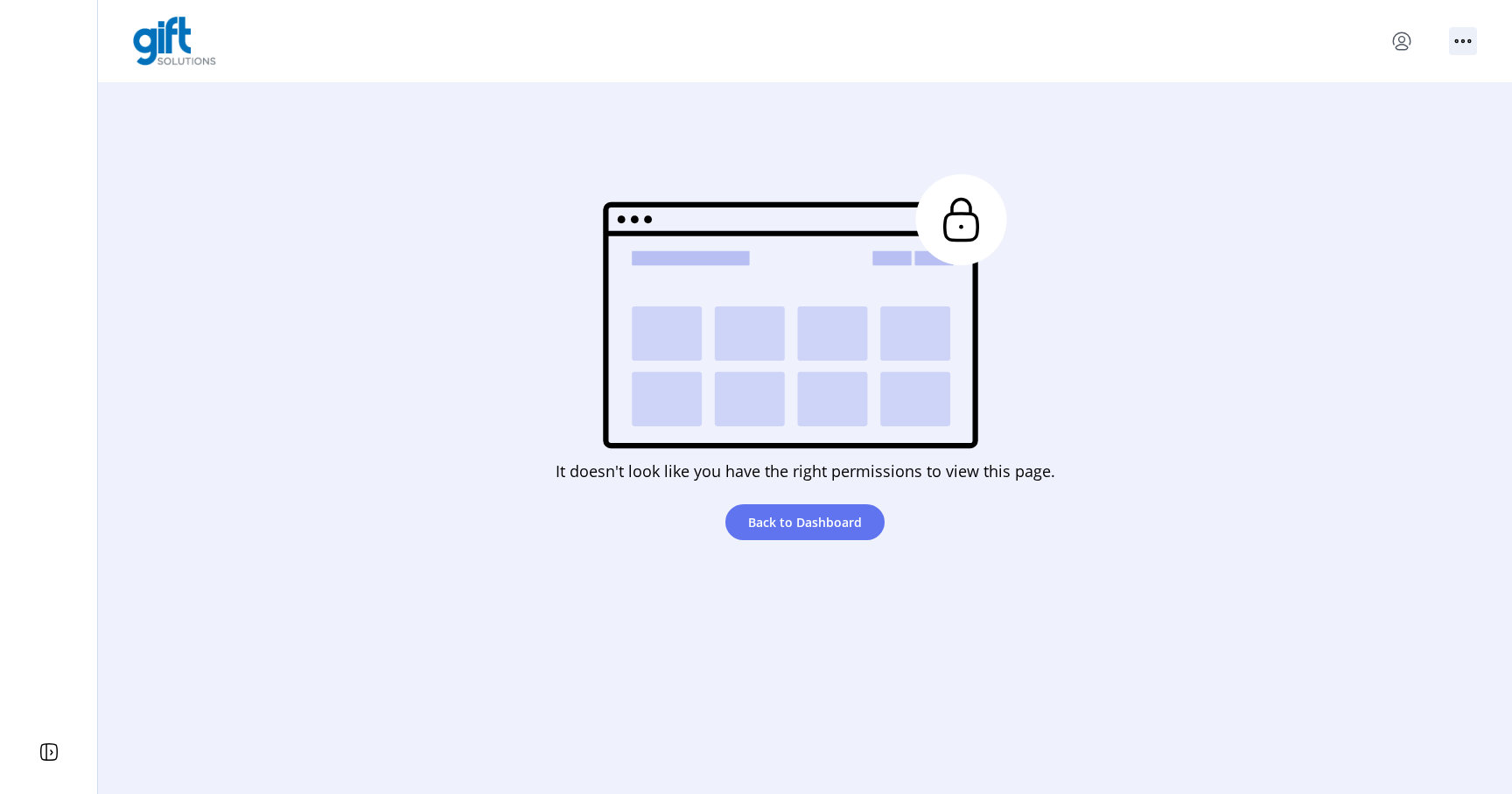 click at bounding box center [1463, 41] 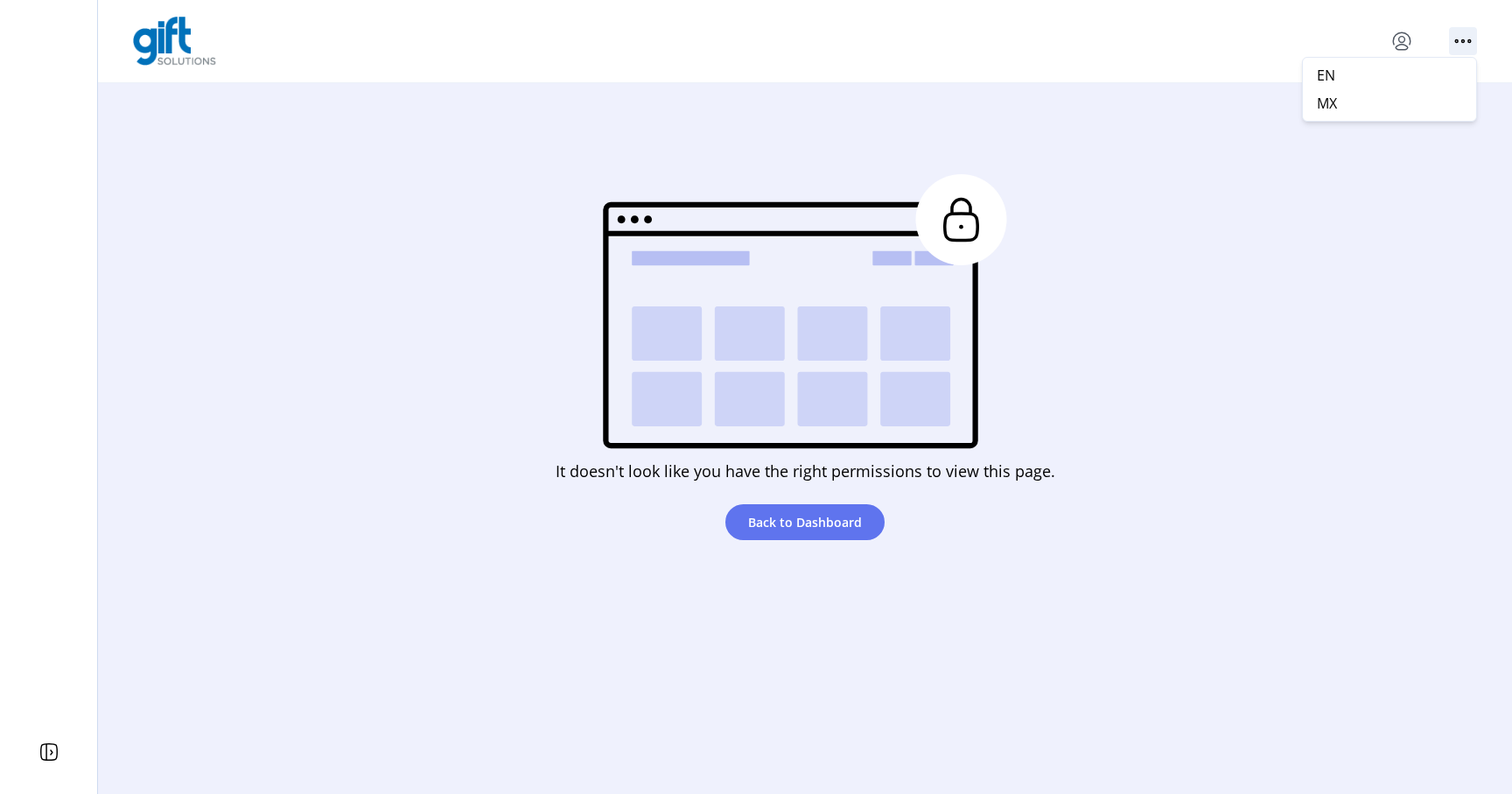 click at bounding box center (1463, 41) 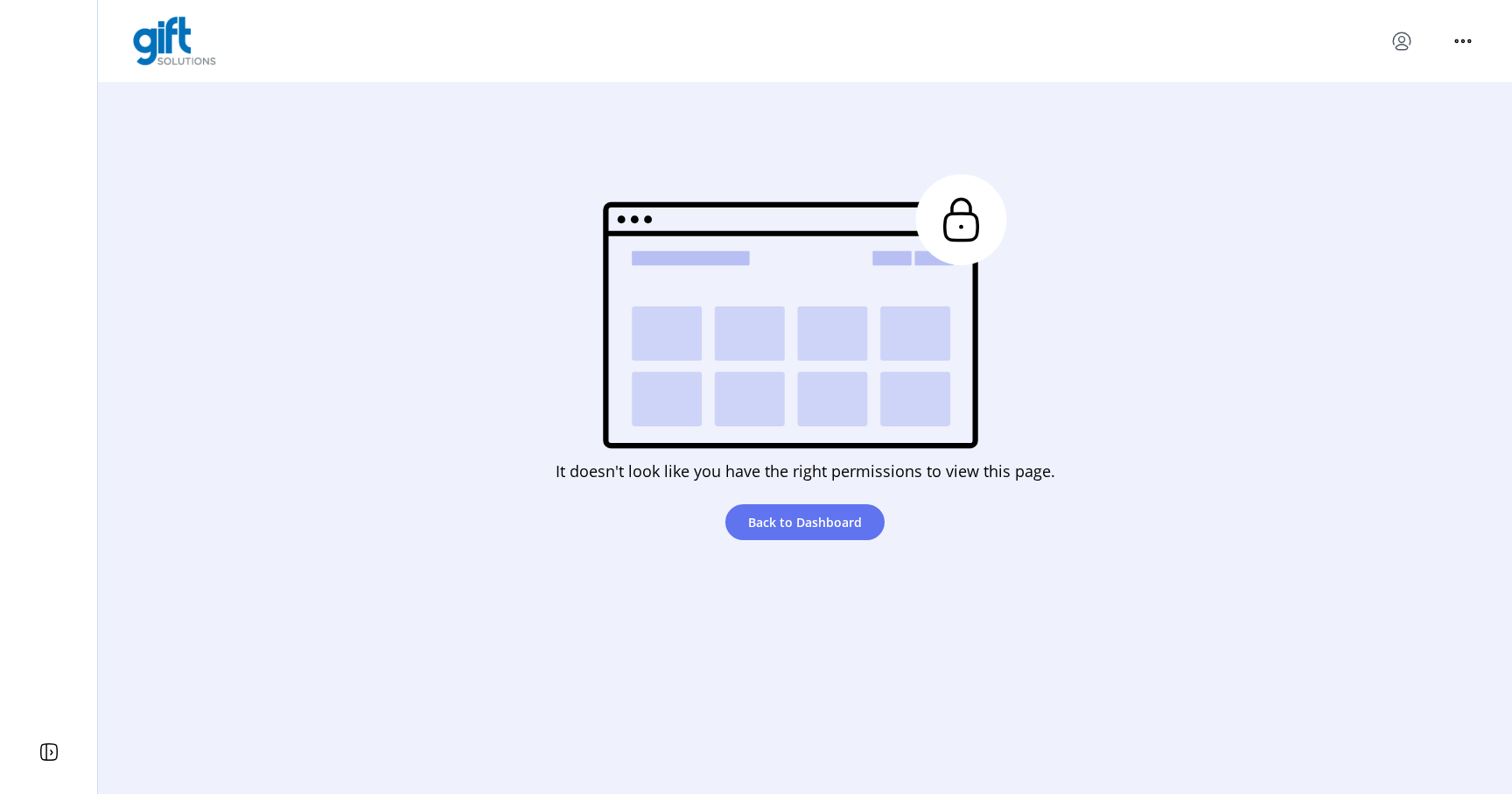 click at bounding box center (1402, 41) 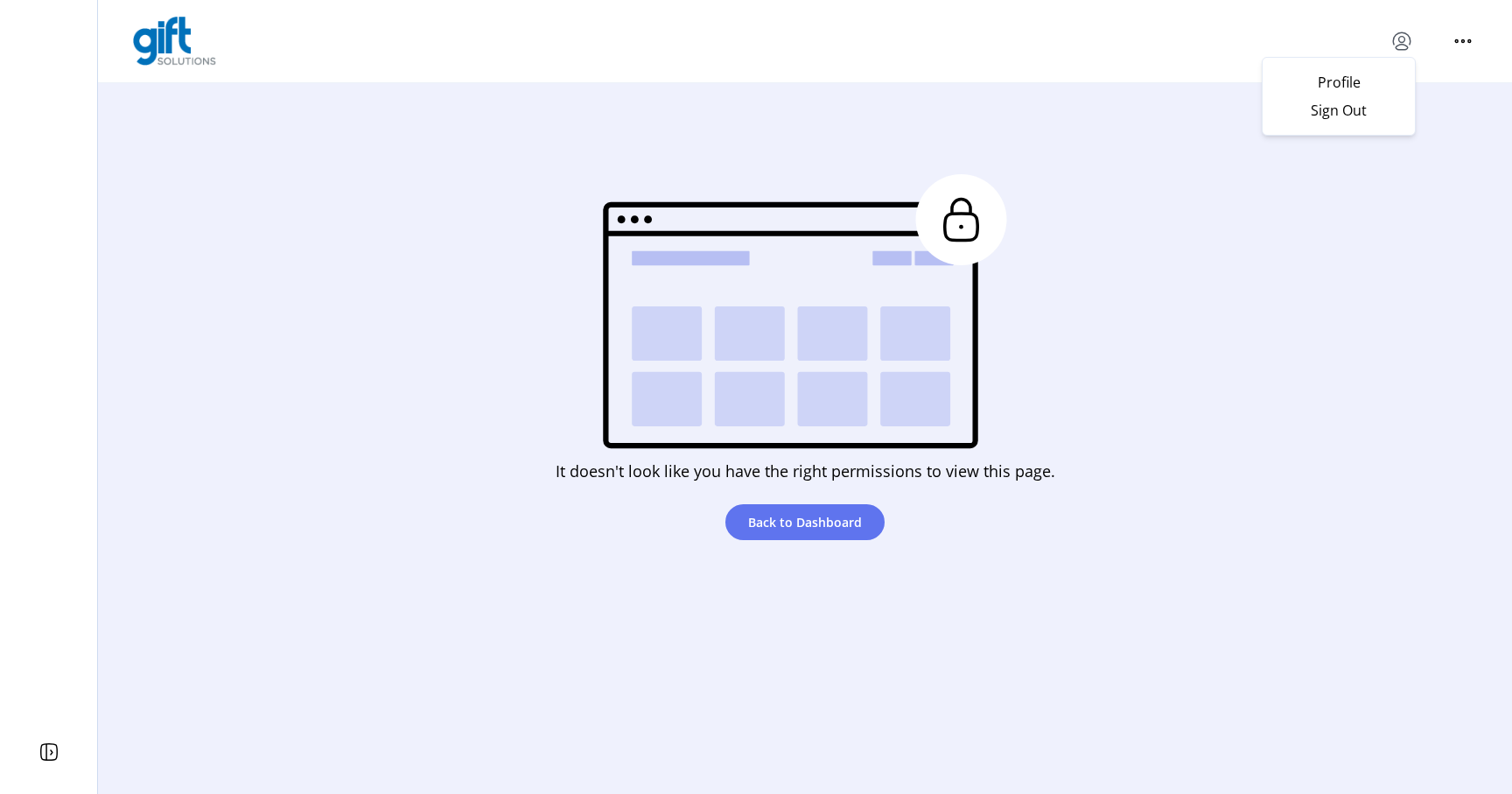 drag, startPoint x: 1344, startPoint y: 113, endPoint x: 1184, endPoint y: 152, distance: 164.68455 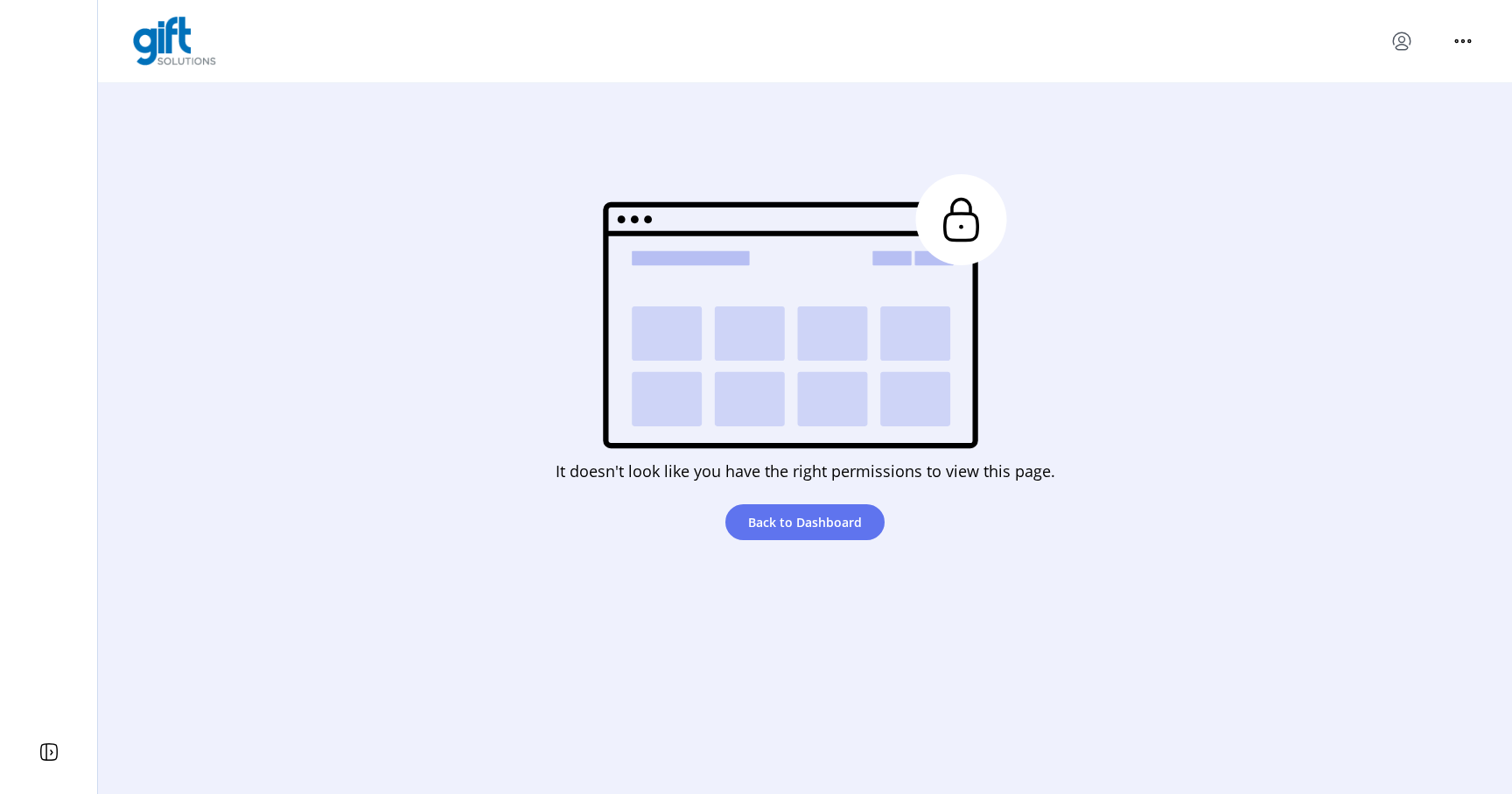 click at bounding box center (1402, 47) 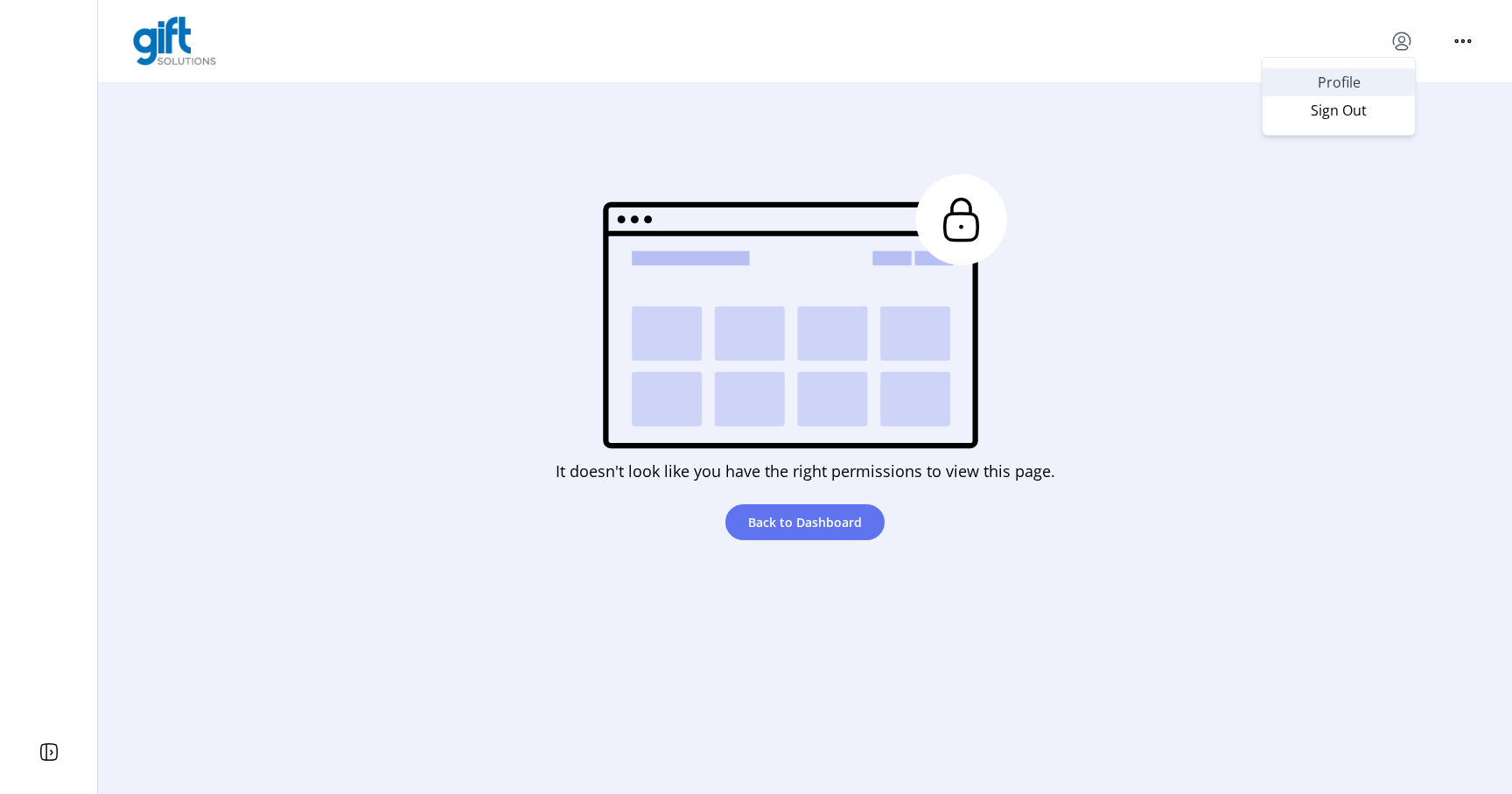 click on "Profile" at bounding box center [1339, 82] 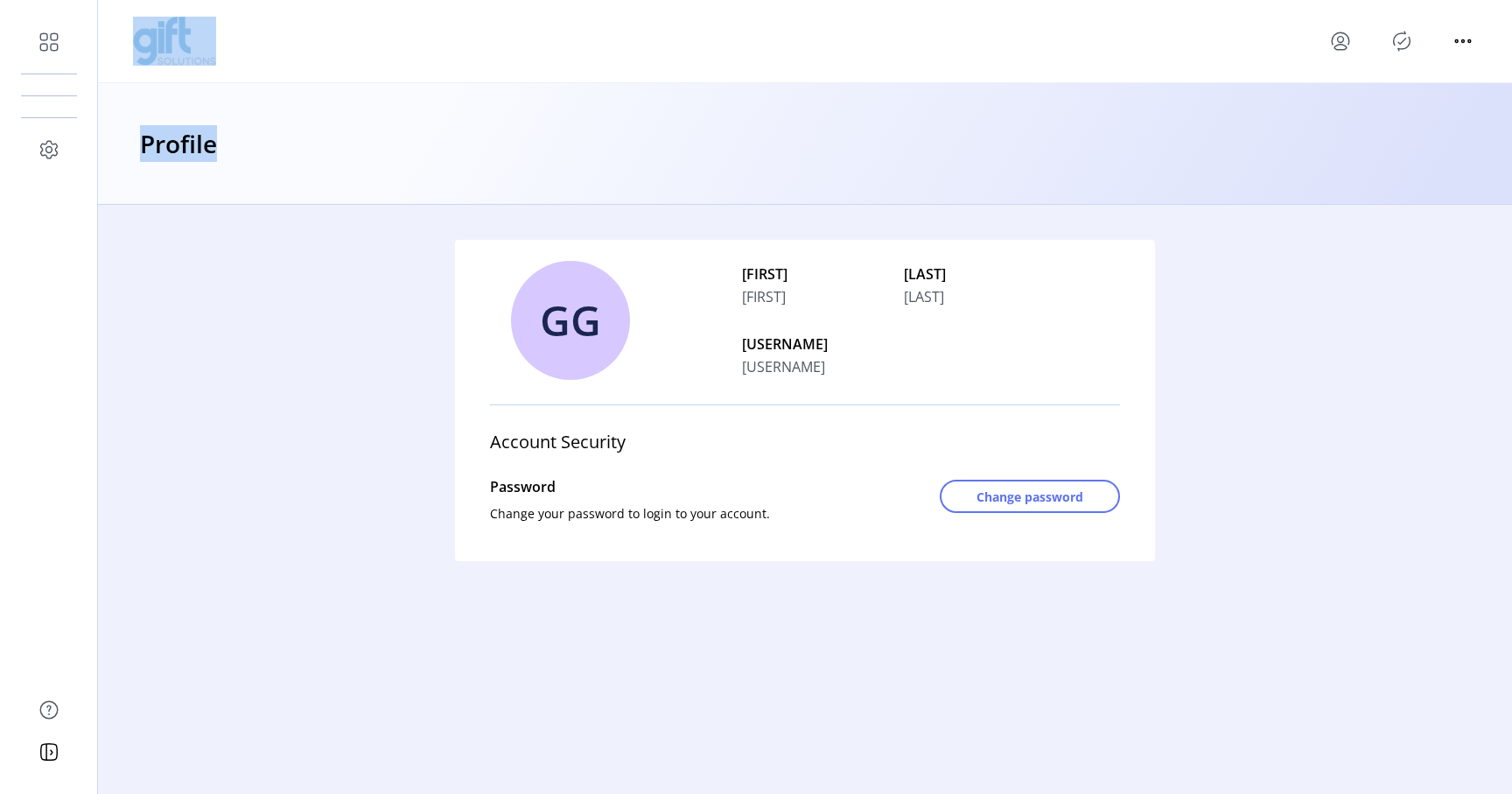 drag, startPoint x: 93, startPoint y: 42, endPoint x: 340, endPoint y: 368, distance: 409.00489 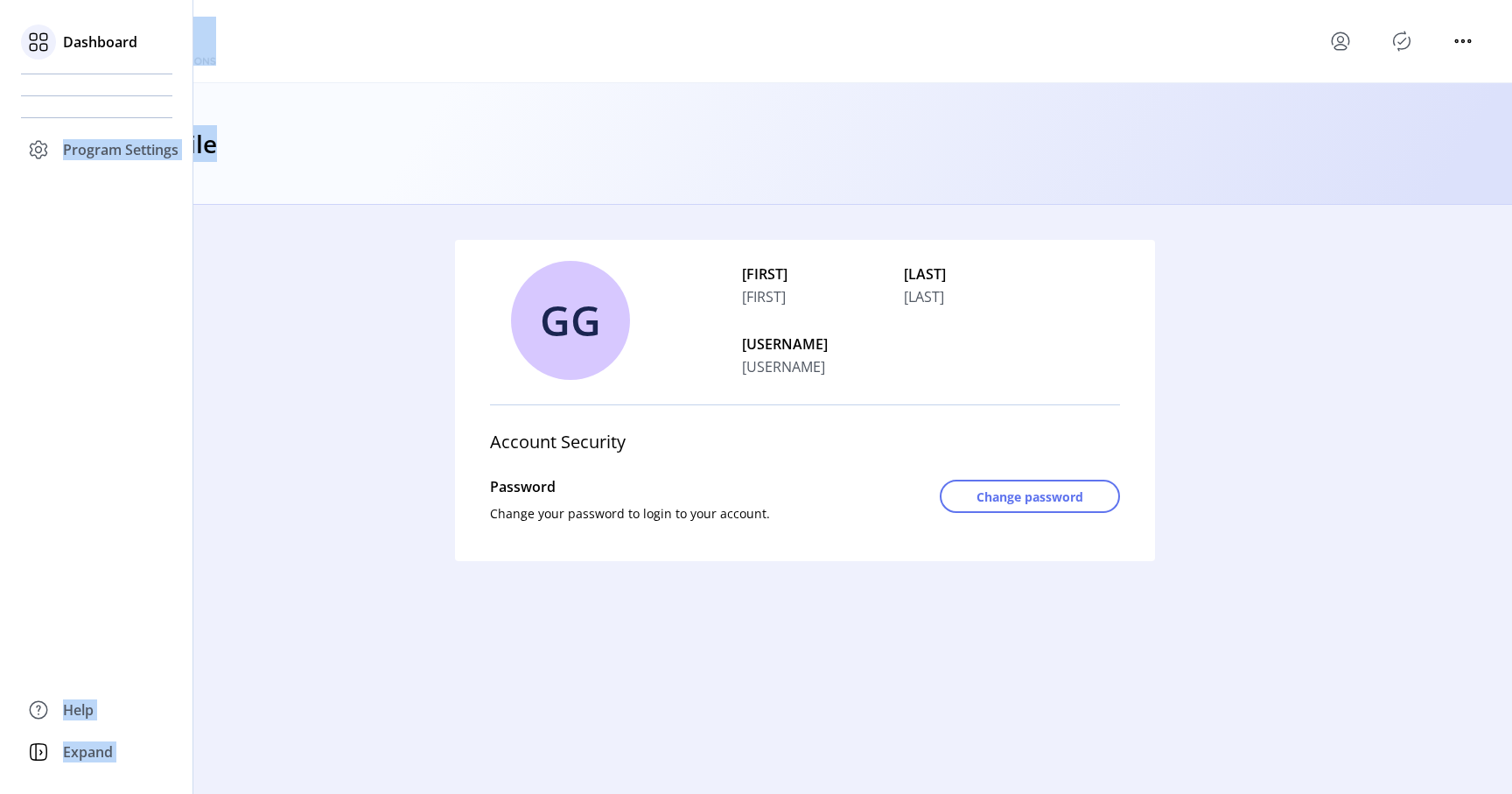 click on "Dashboard" at bounding box center (100, 42) 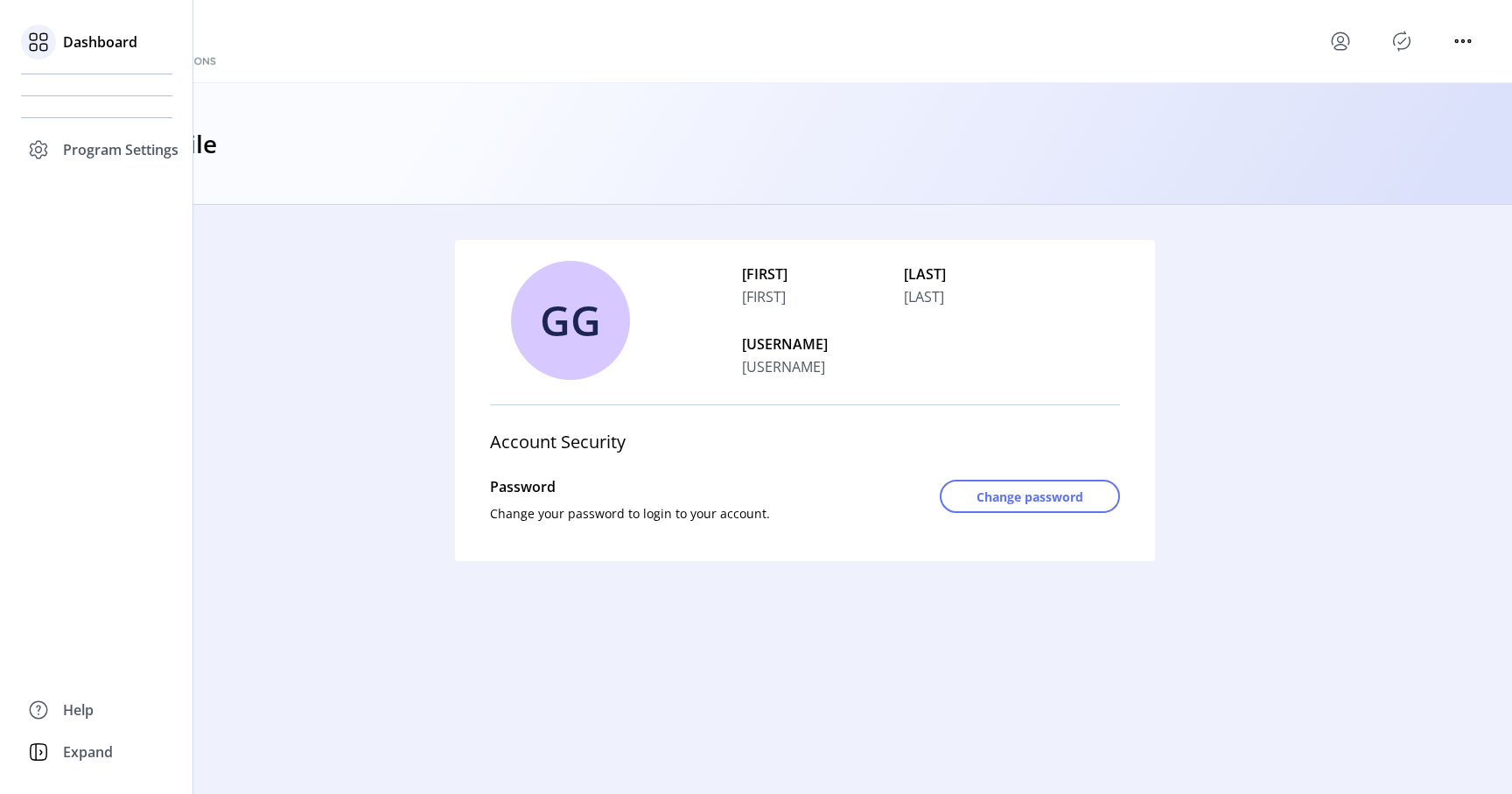 click on "Dashboard" at bounding box center (96, 42) 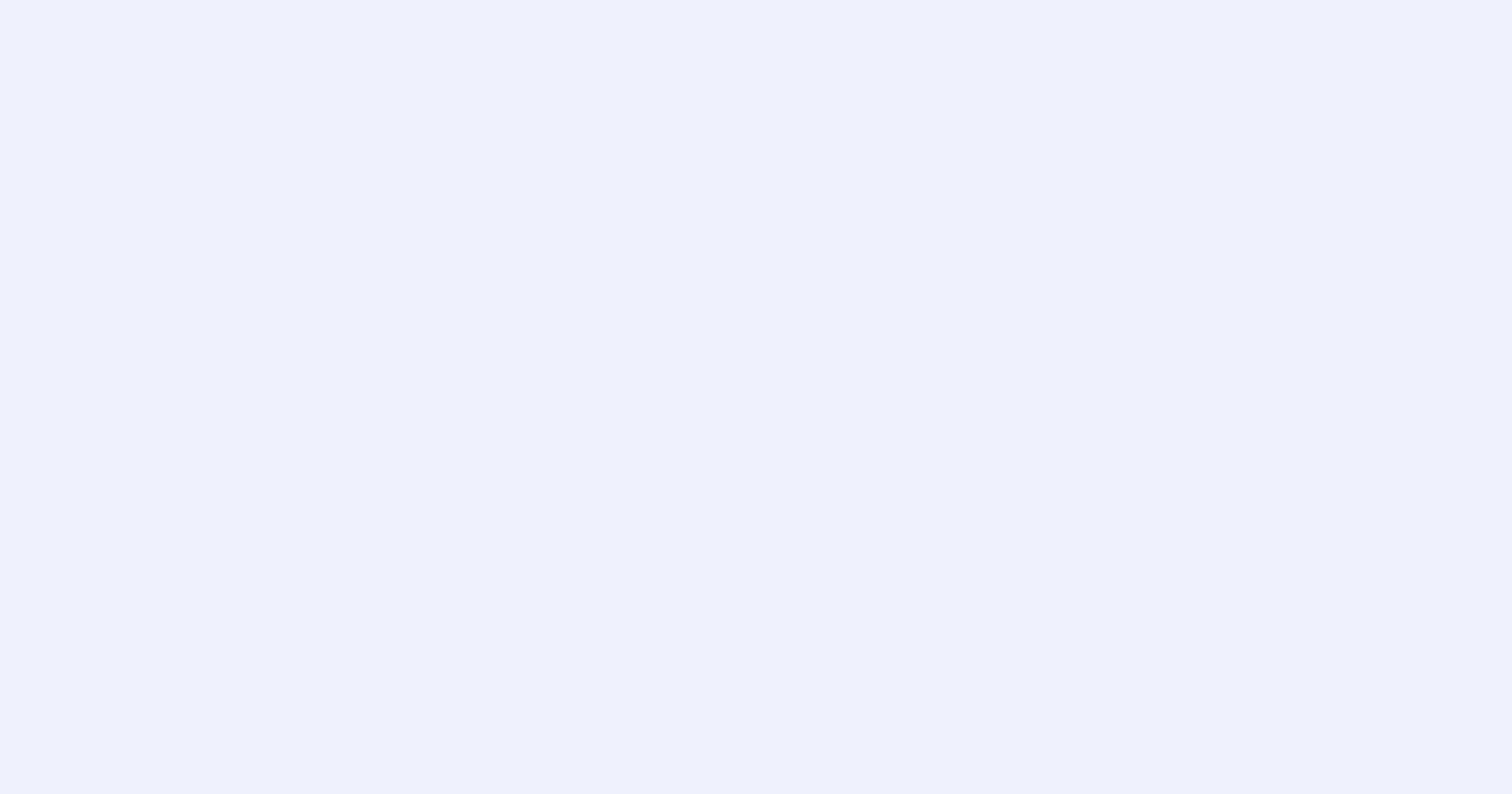 scroll, scrollTop: 0, scrollLeft: 0, axis: both 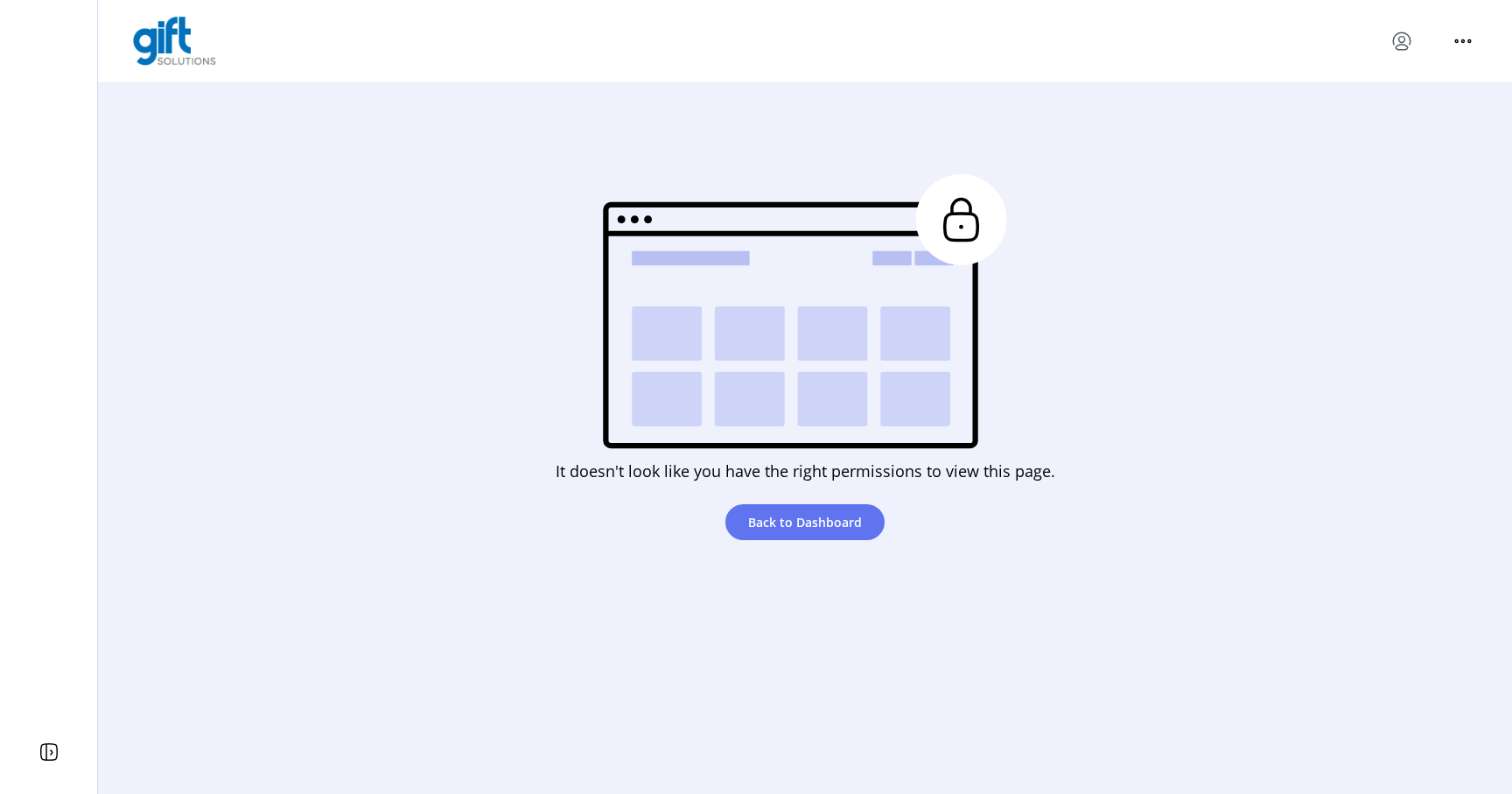 click at bounding box center (1402, 41) 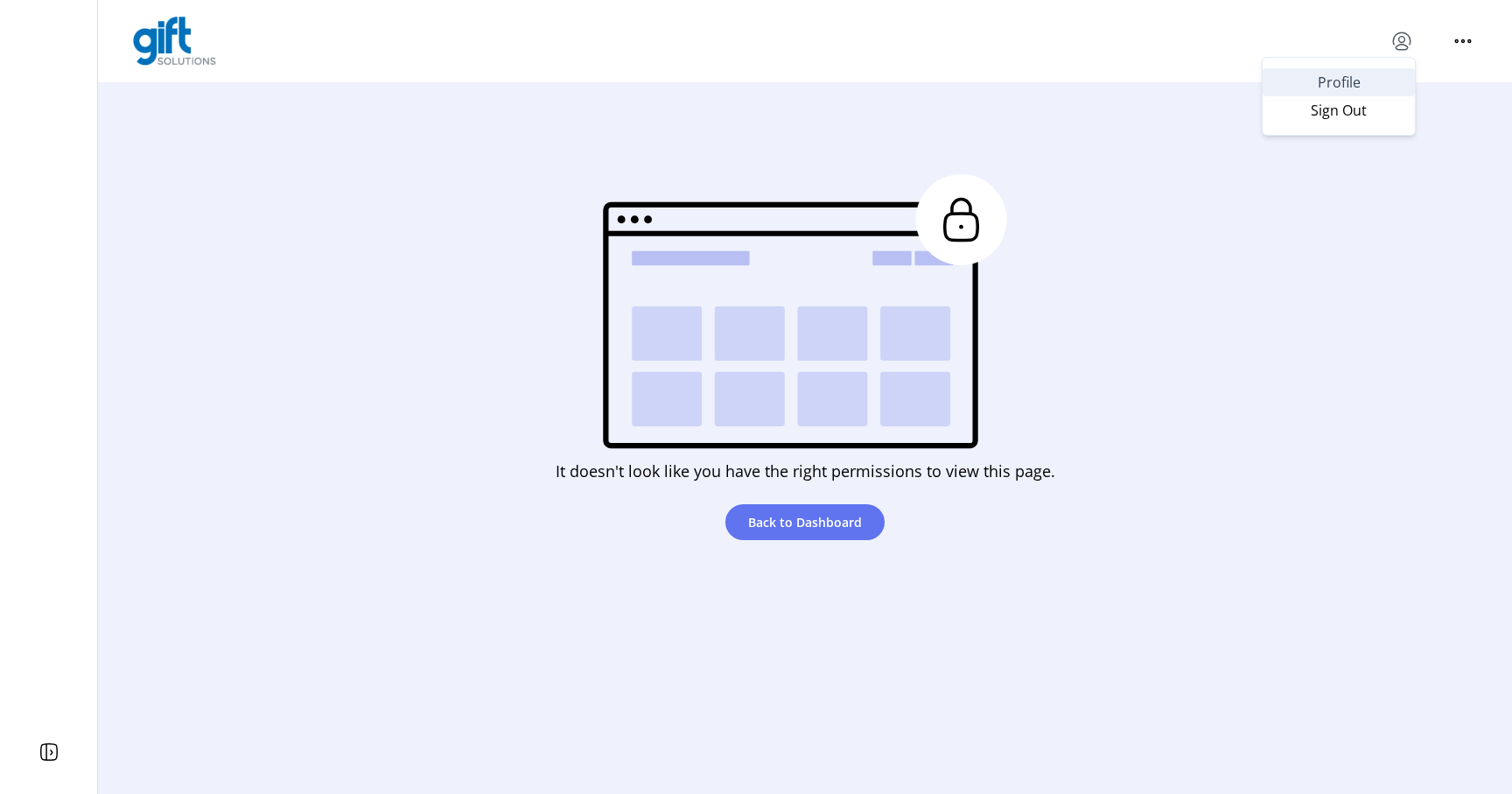 click on "Profile" at bounding box center (1339, 82) 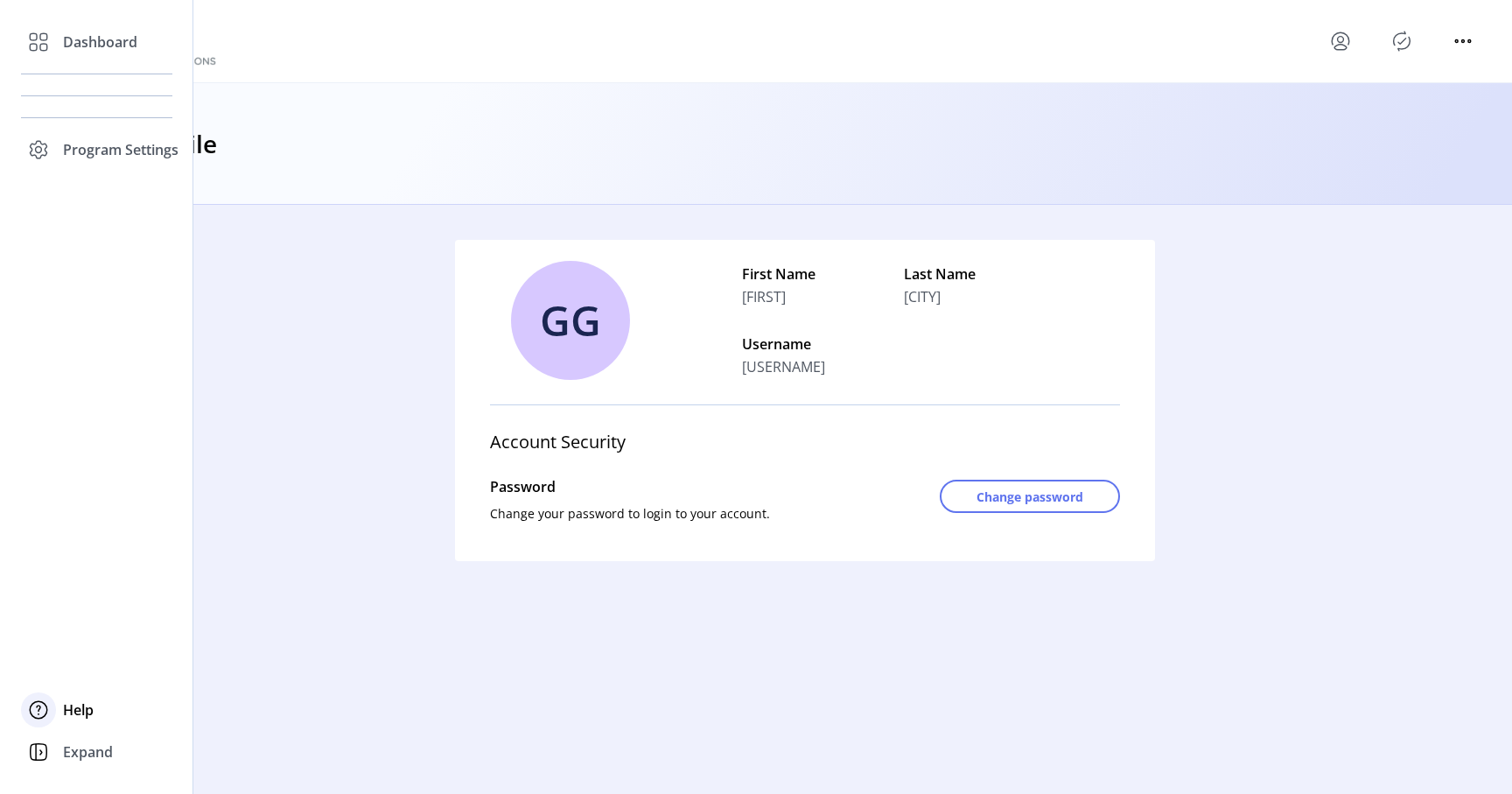 click on "Help" at bounding box center (100, 42) 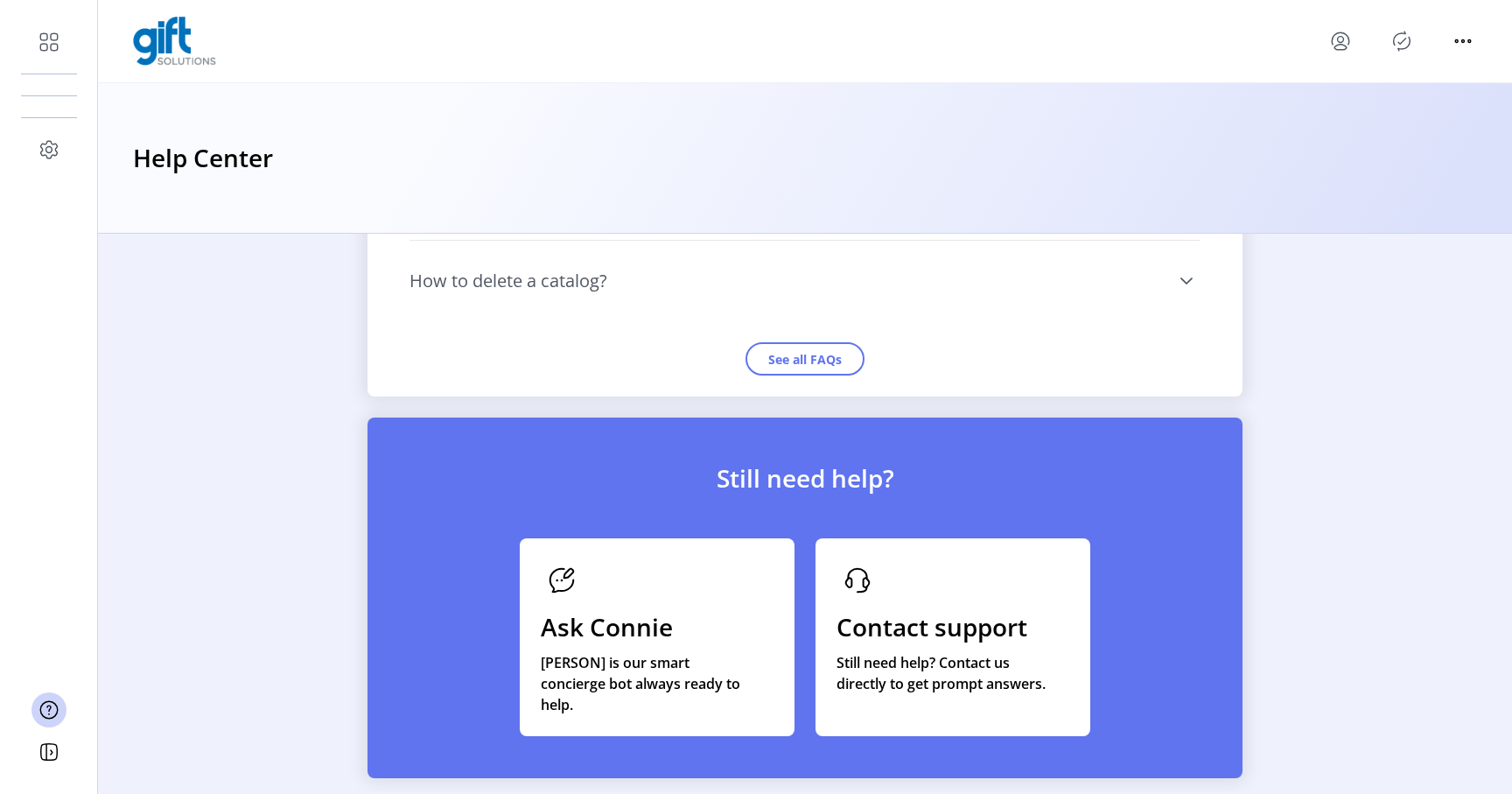 scroll, scrollTop: 1838, scrollLeft: 0, axis: vertical 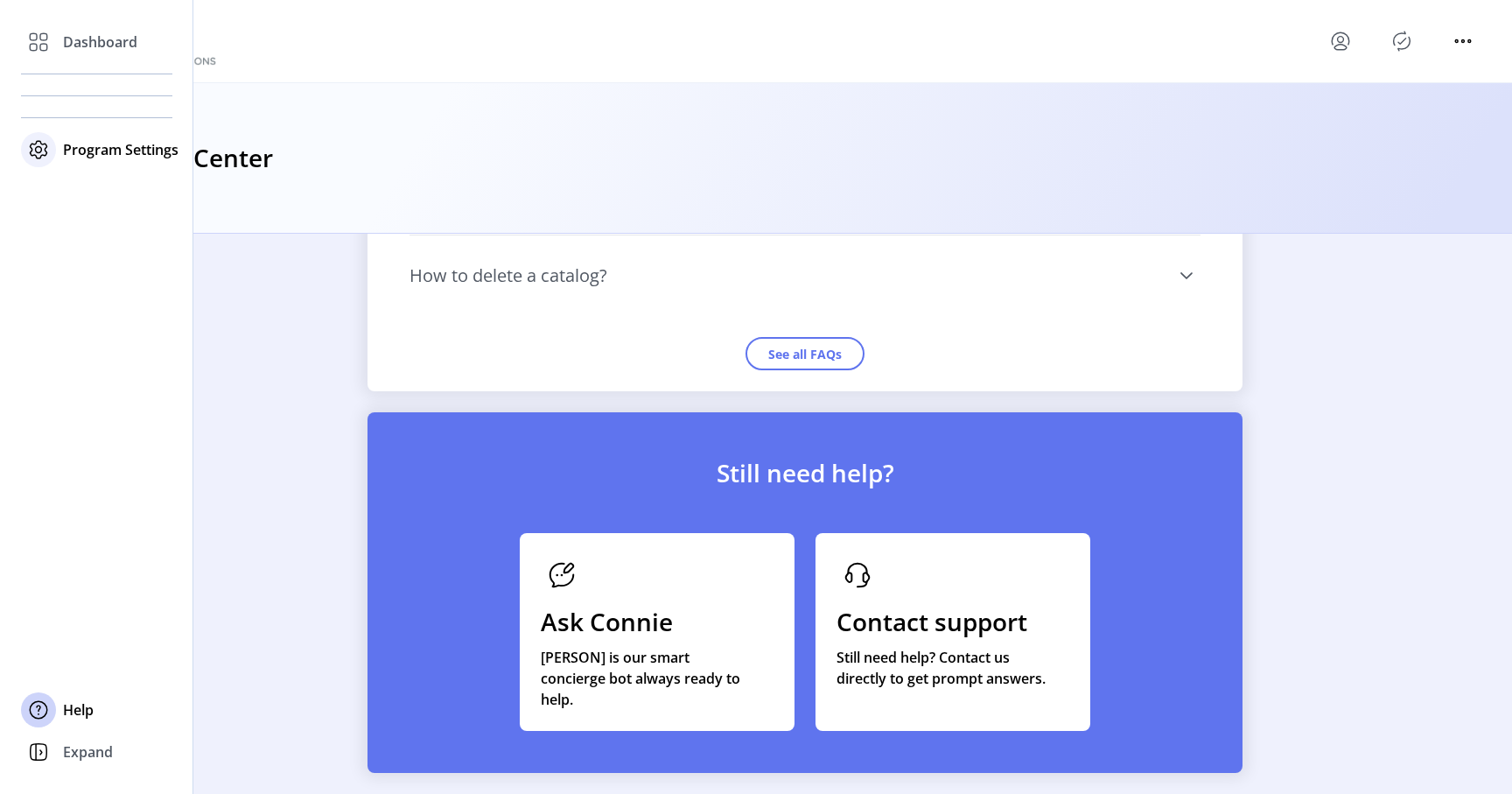 click on "Program Settings" at bounding box center [100, 42] 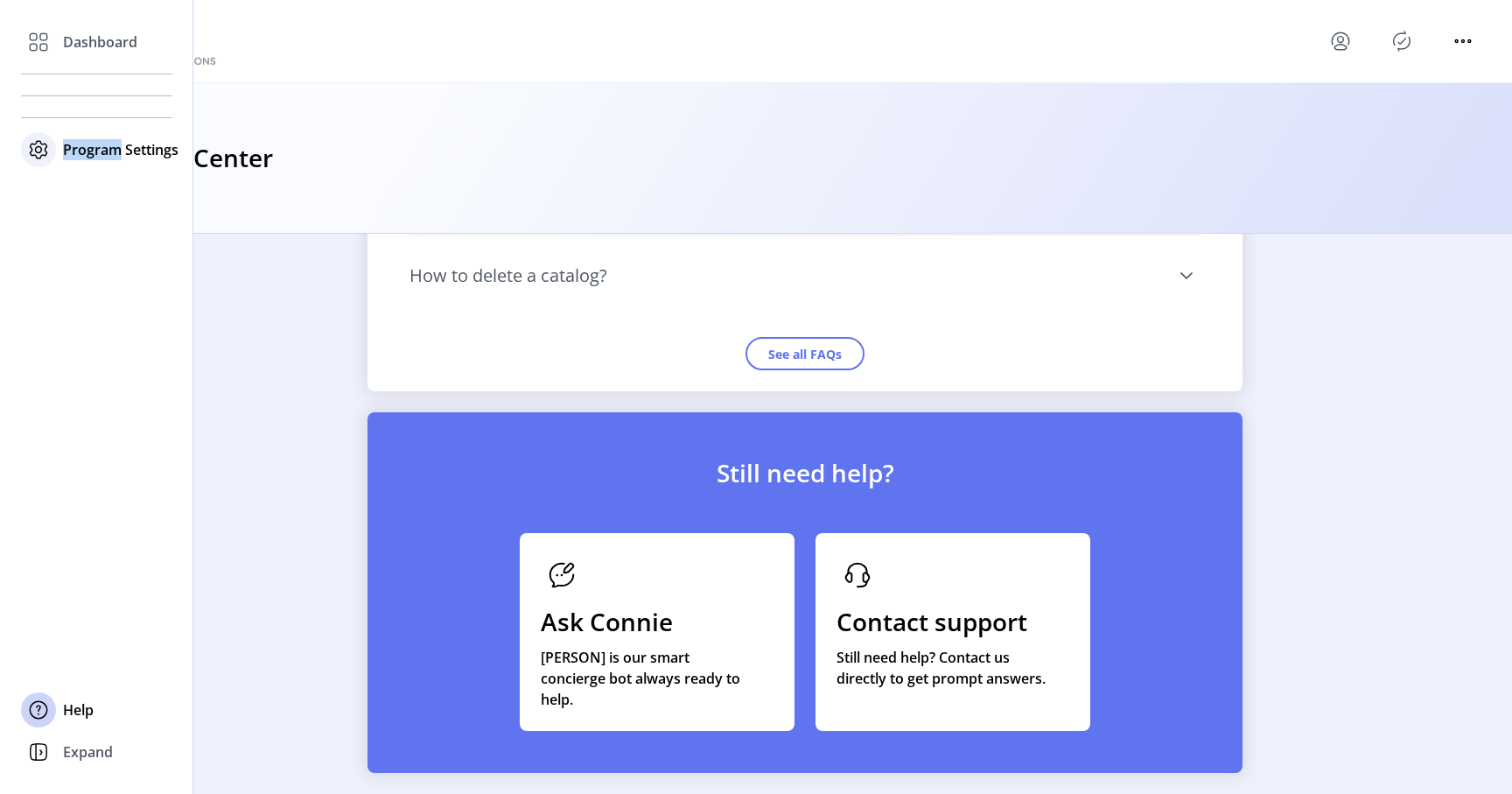 click at bounding box center (38, 42) 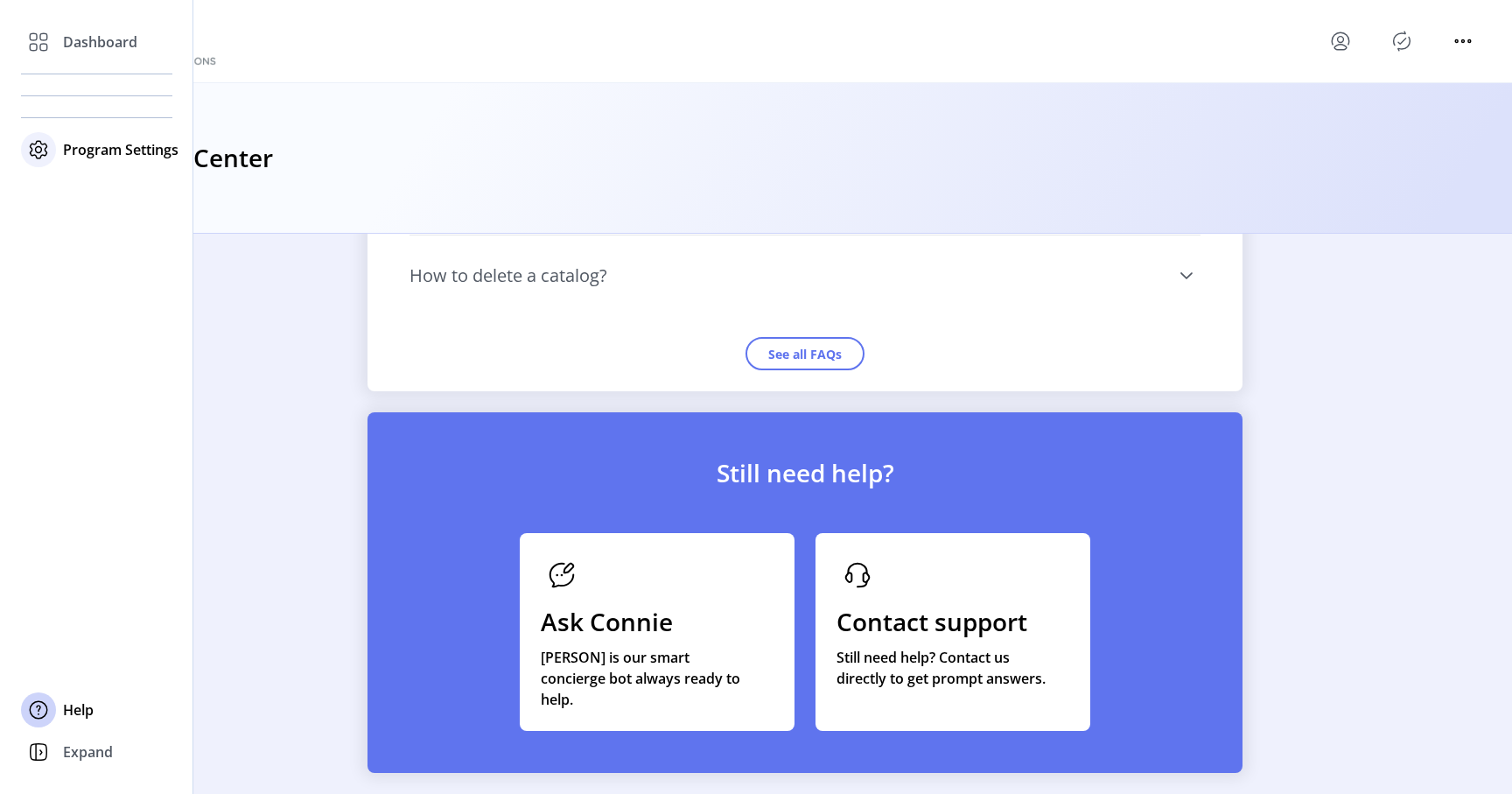 click on "Program Settings" at bounding box center (96, 150) 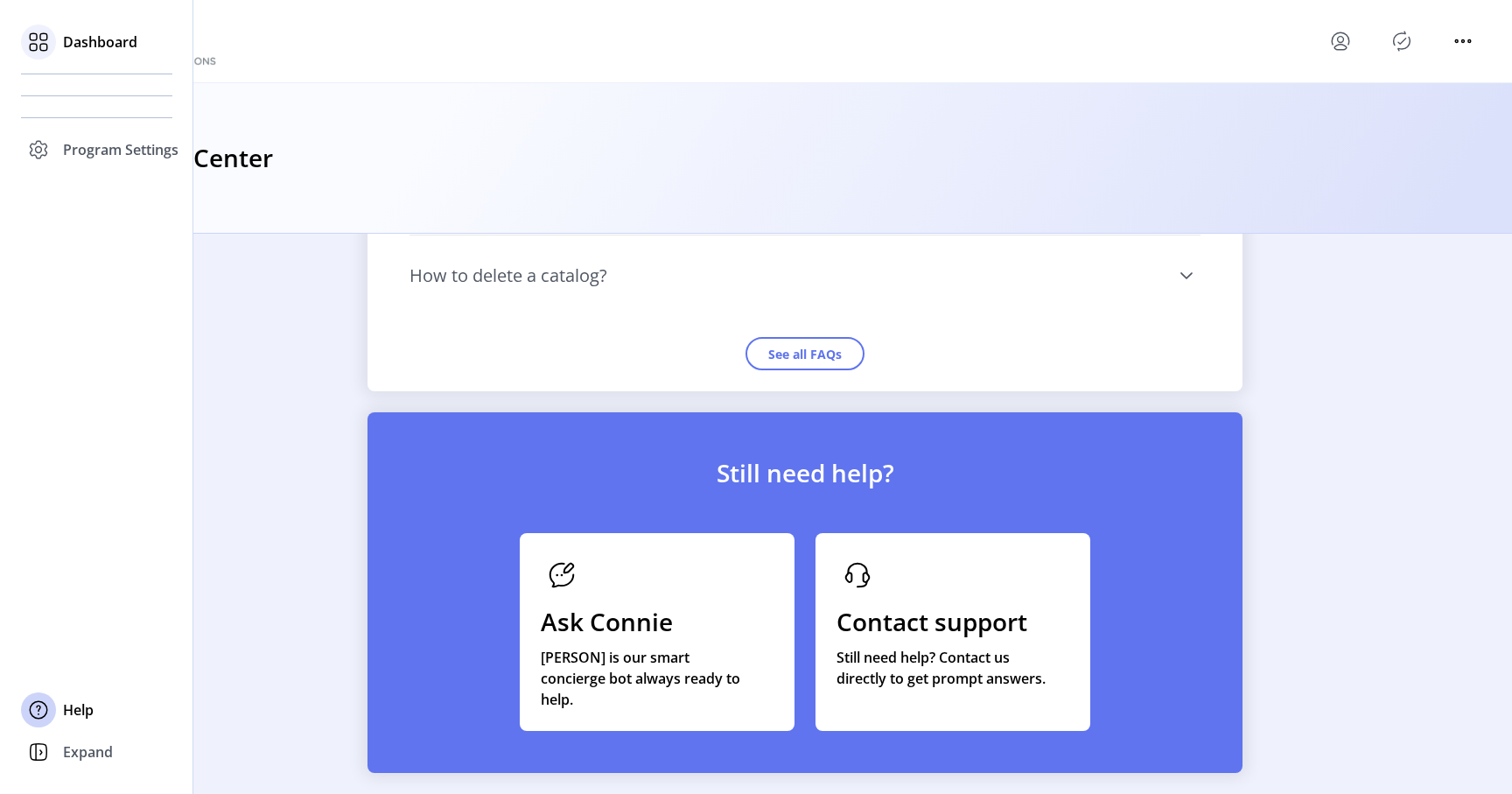 click on "Dashboard" at bounding box center [100, 42] 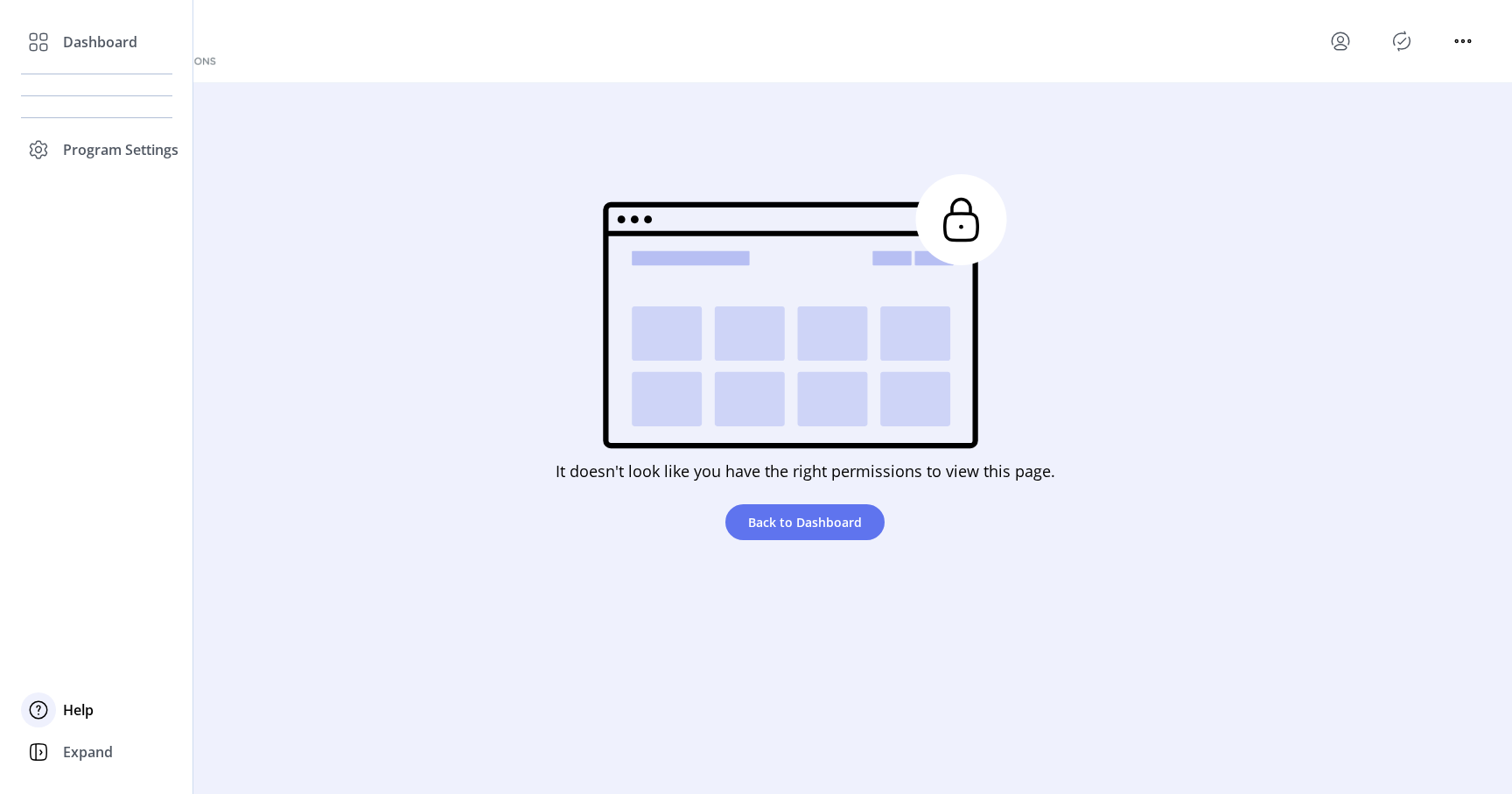 click at bounding box center (38, 42) 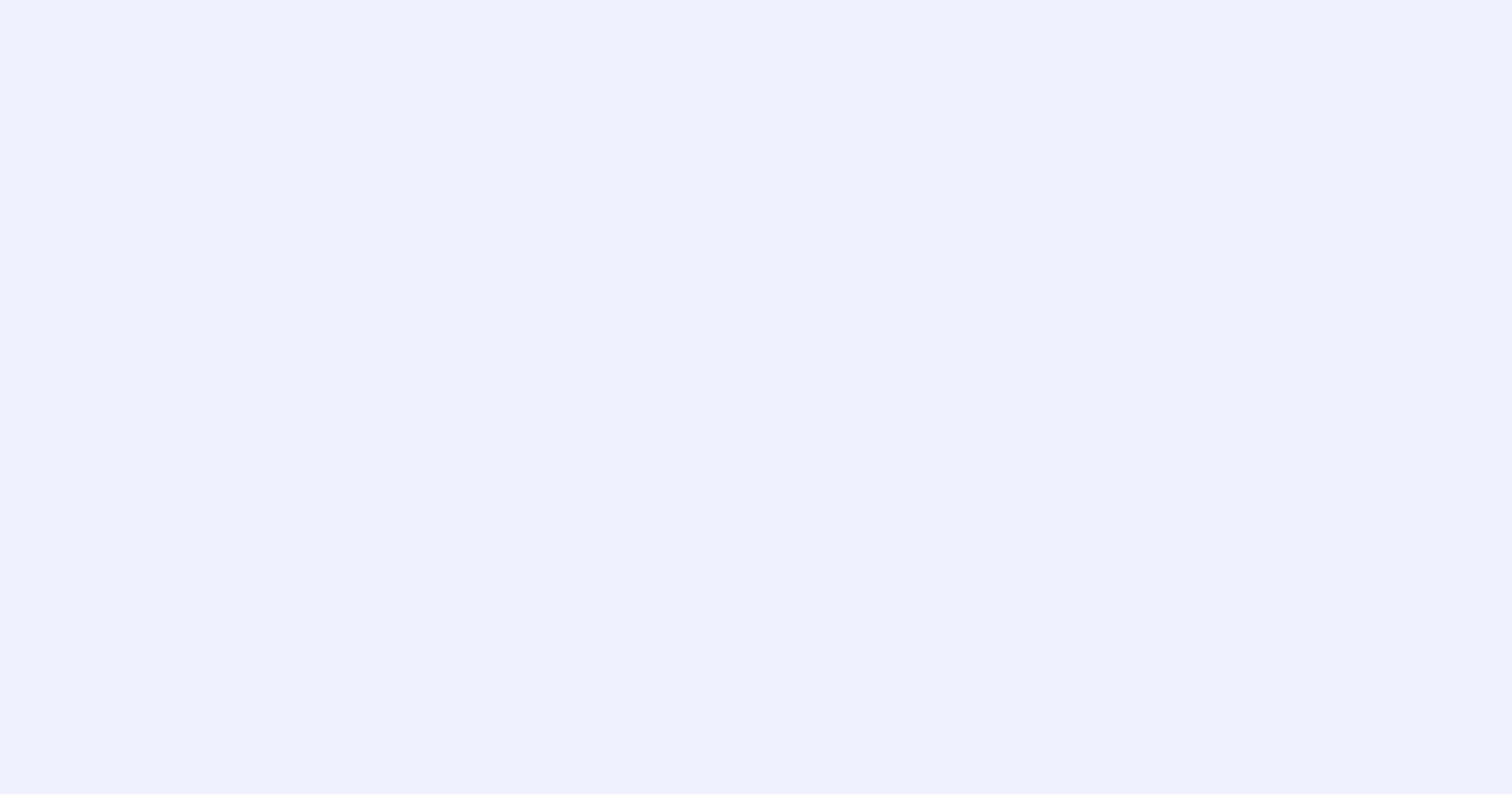 scroll, scrollTop: 0, scrollLeft: 0, axis: both 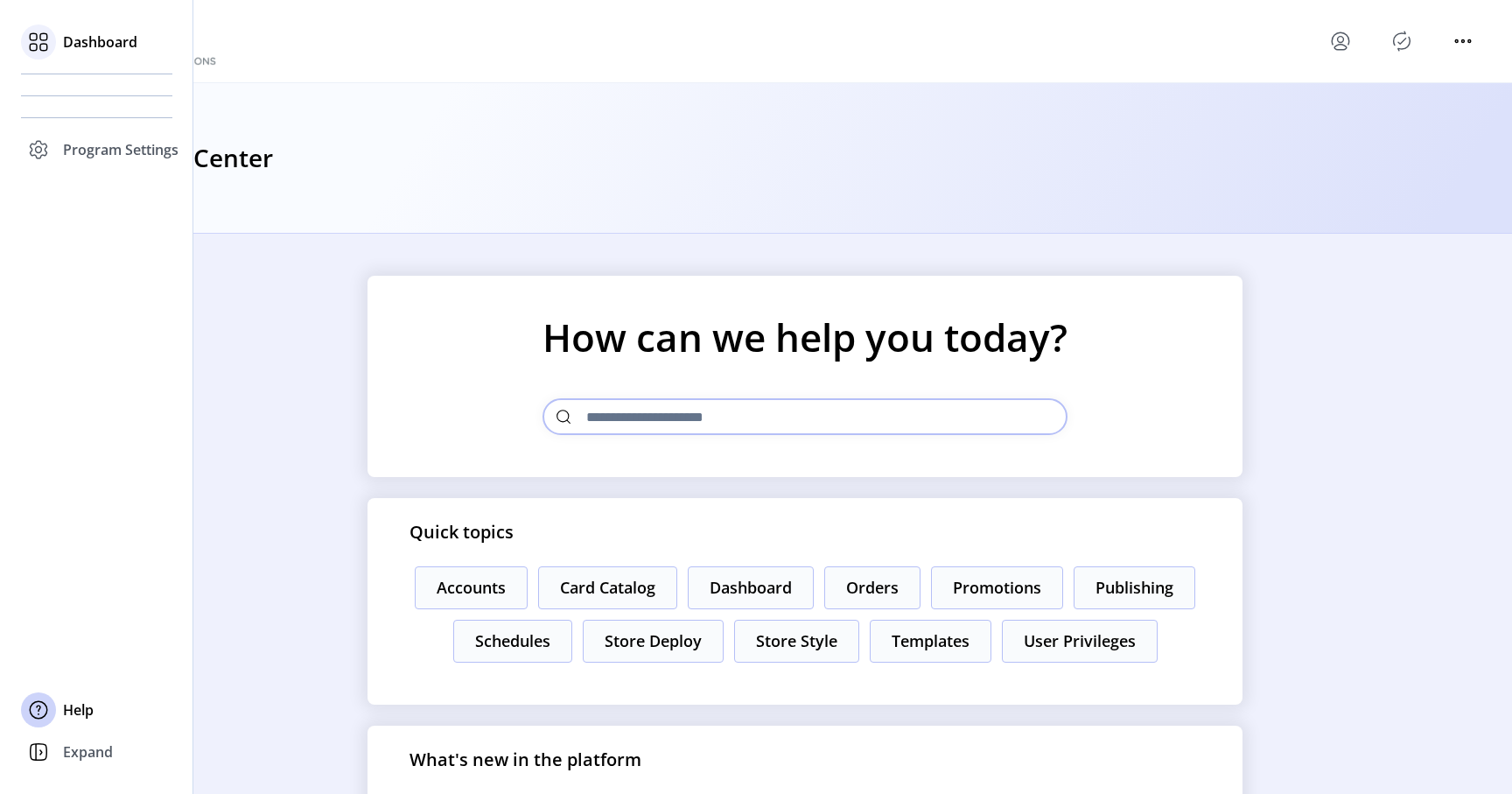 click on "Dashboard" at bounding box center (96, 42) 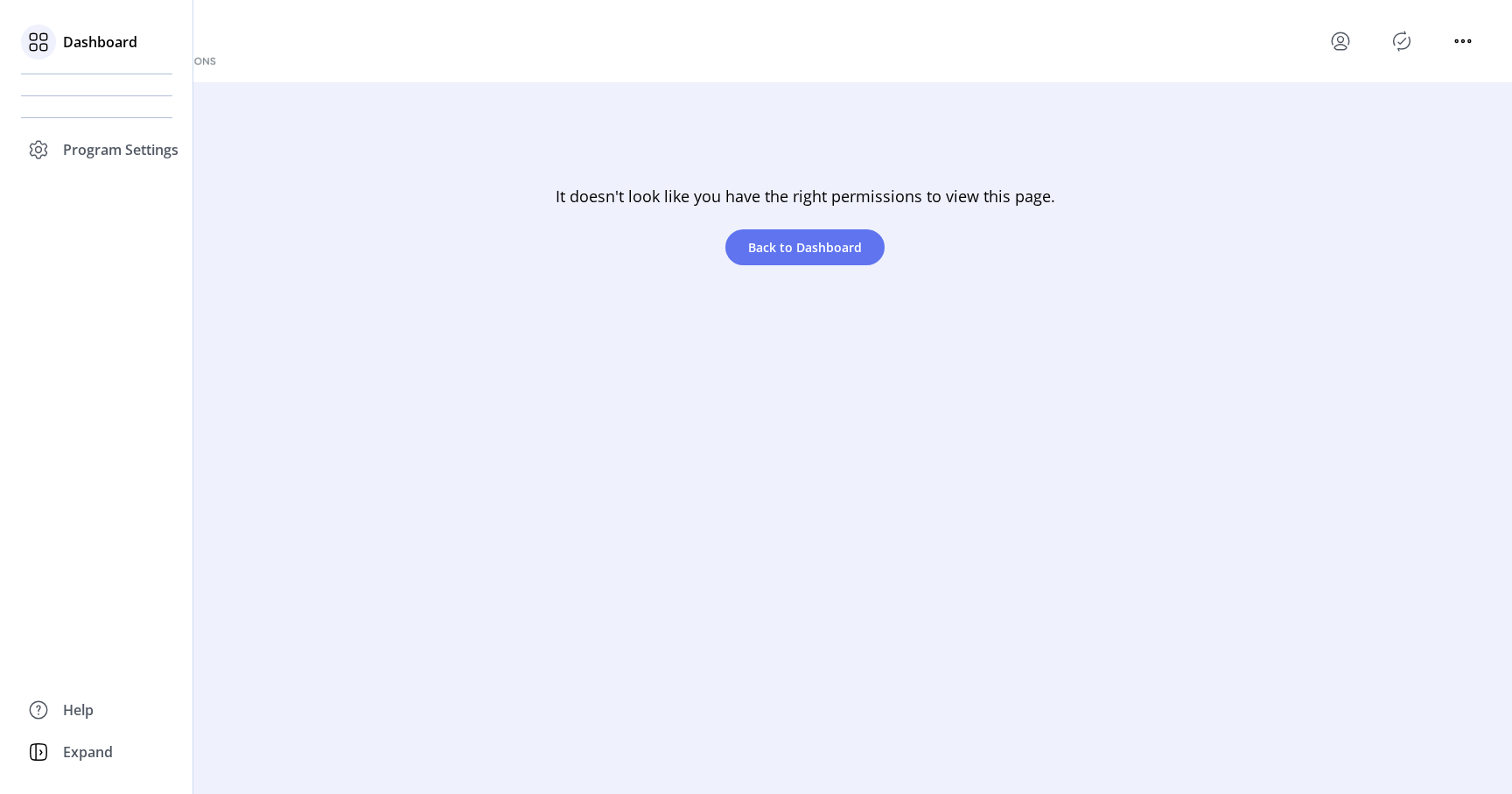 click at bounding box center [38, 42] 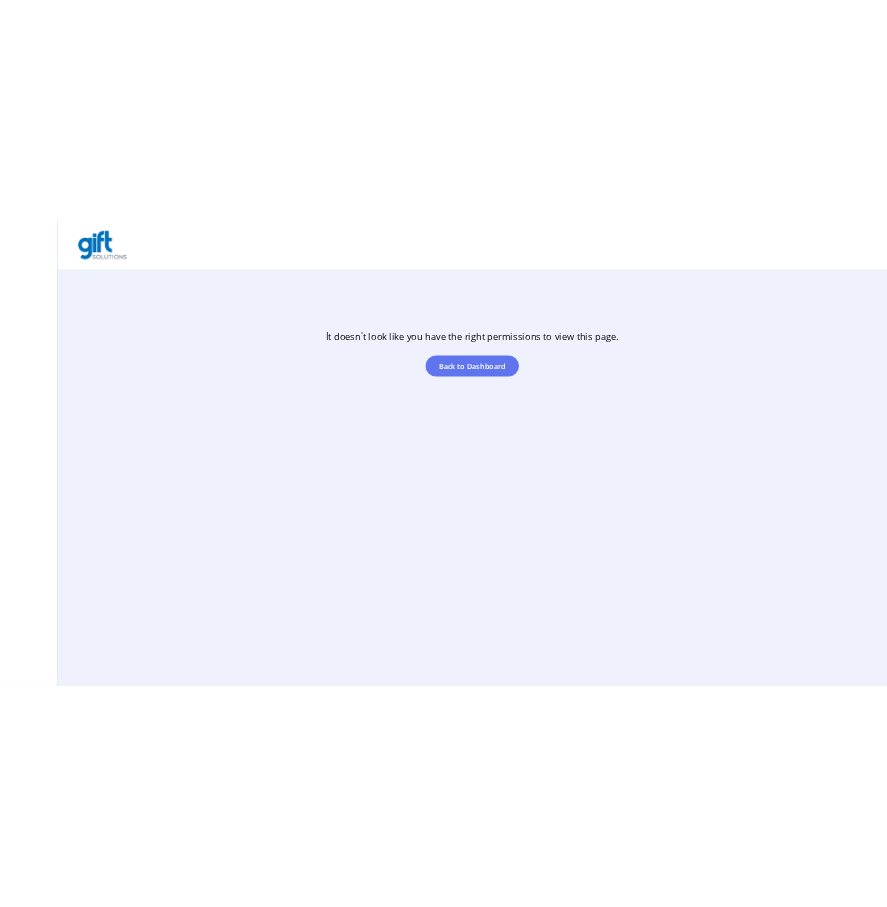 scroll, scrollTop: 0, scrollLeft: 0, axis: both 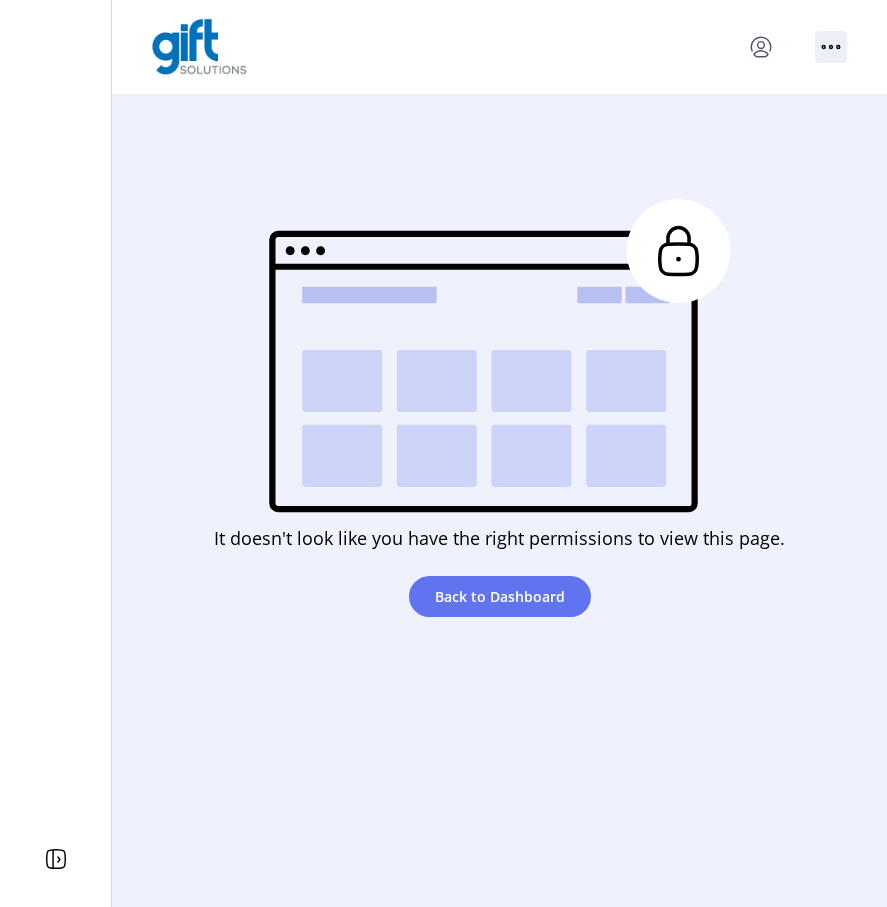 click at bounding box center [831, 47] 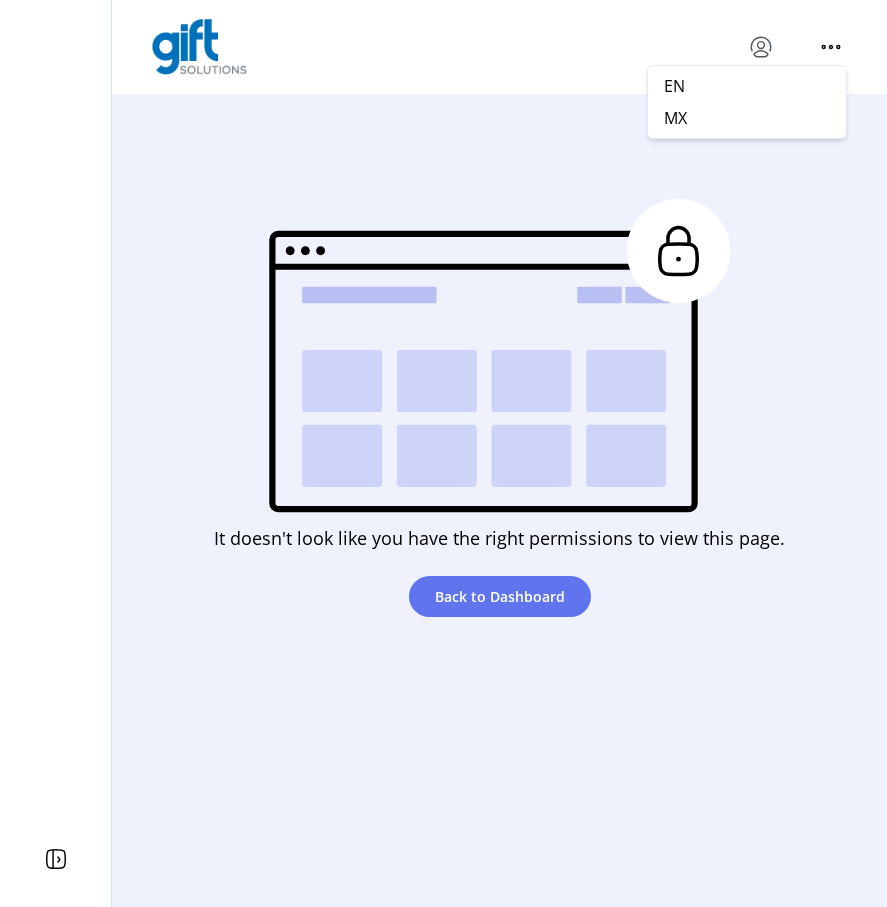 click at bounding box center (761, 47) 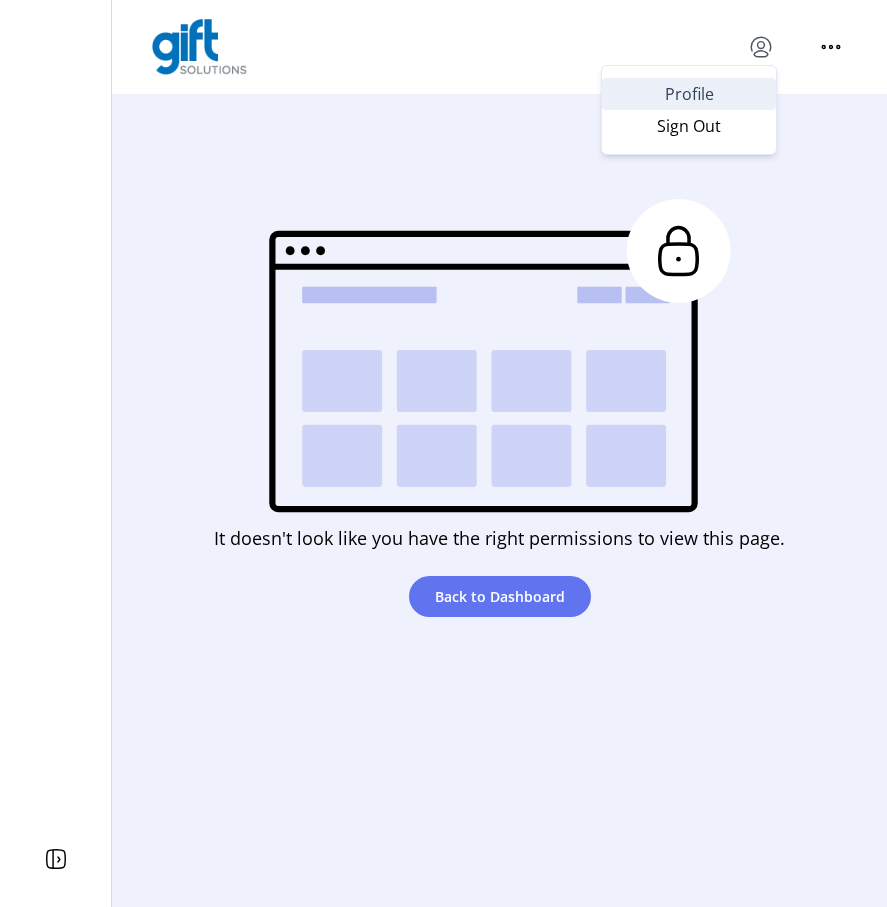 click on "Profile" at bounding box center (689, 94) 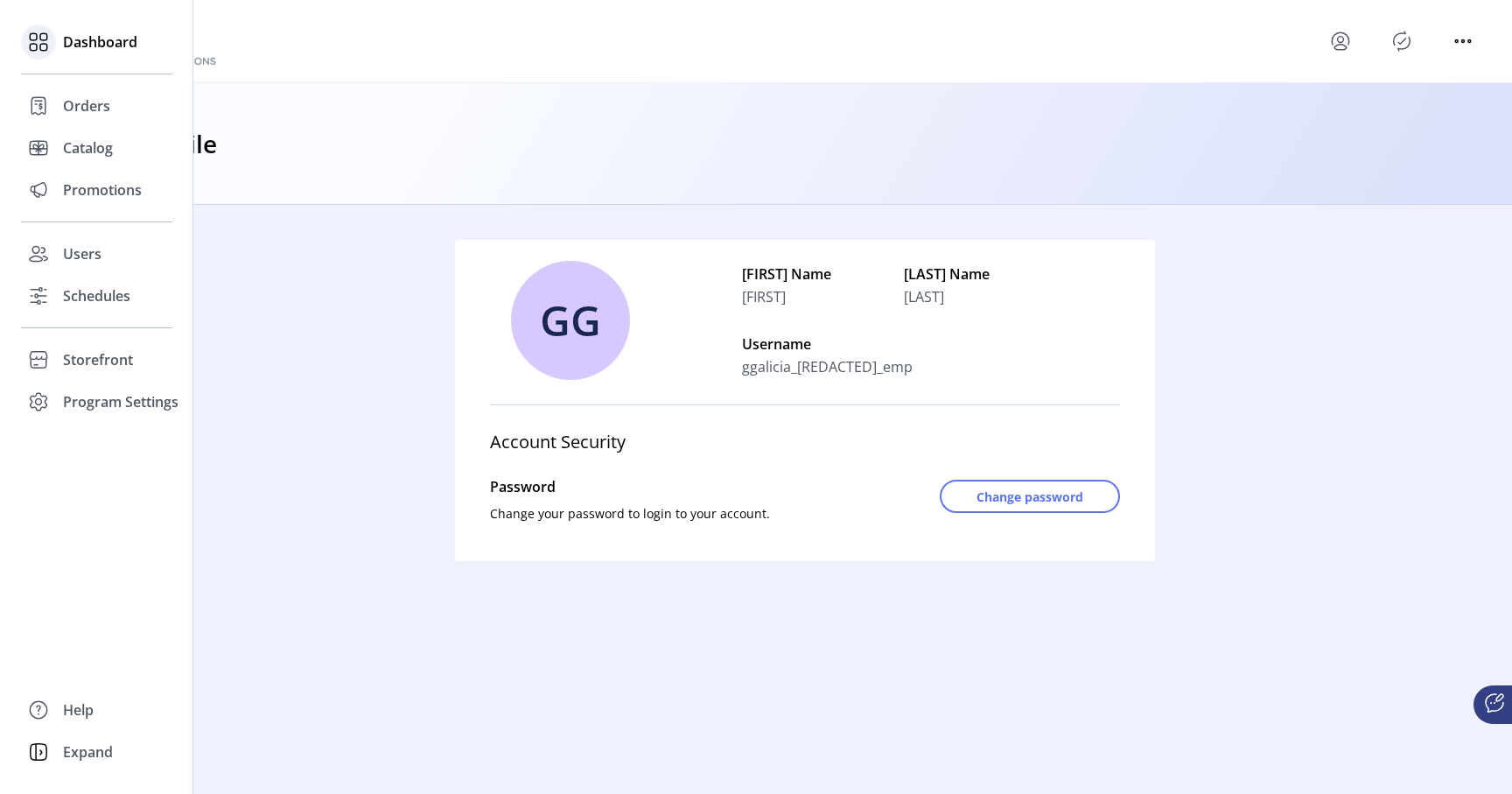 click on "Dashboard" at bounding box center (100, 42) 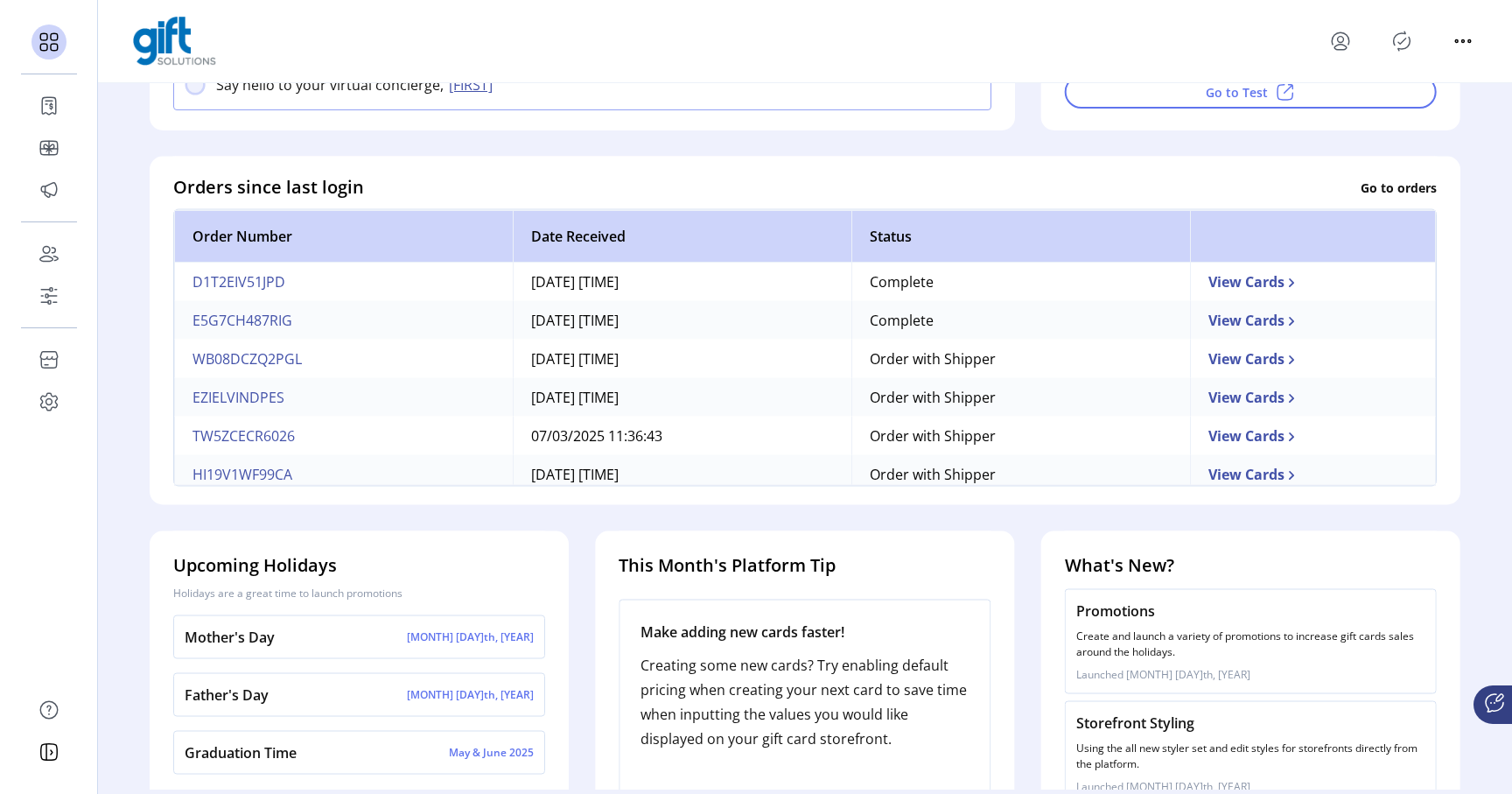 scroll, scrollTop: 431, scrollLeft: 0, axis: vertical 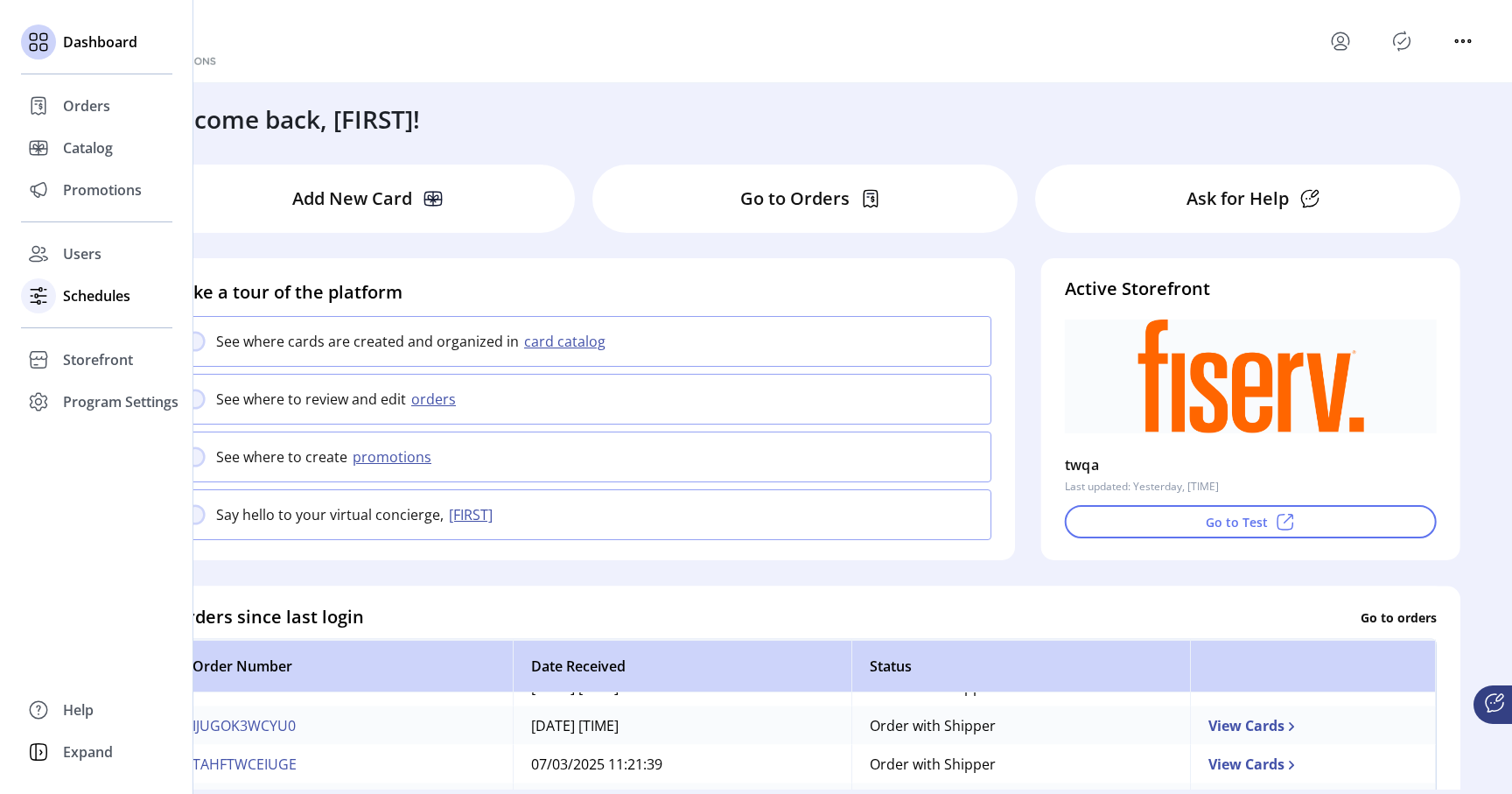 click on "Schedules" at bounding box center (87, 106) 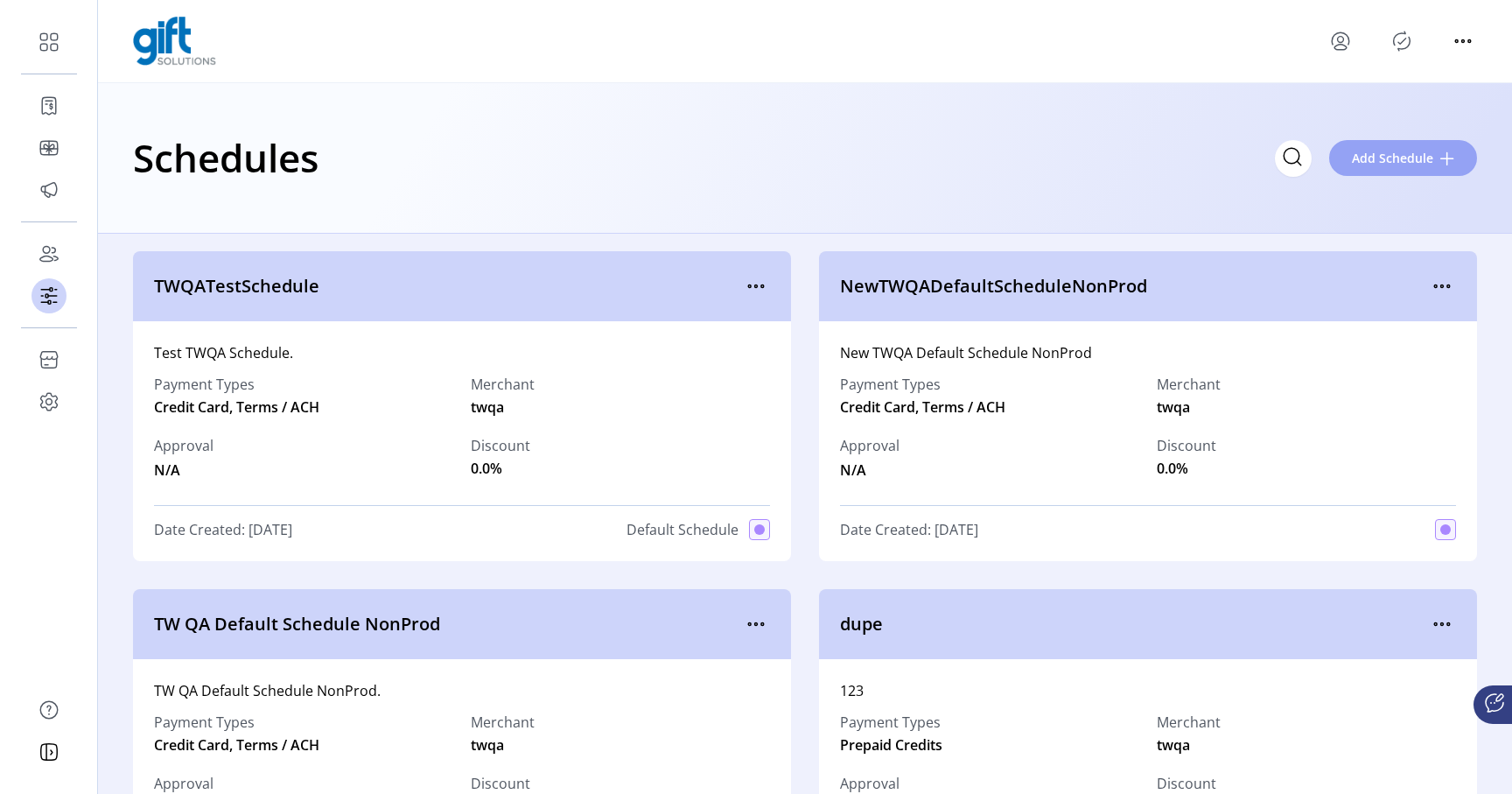 click on "Add Schedule" at bounding box center [1403, 158] 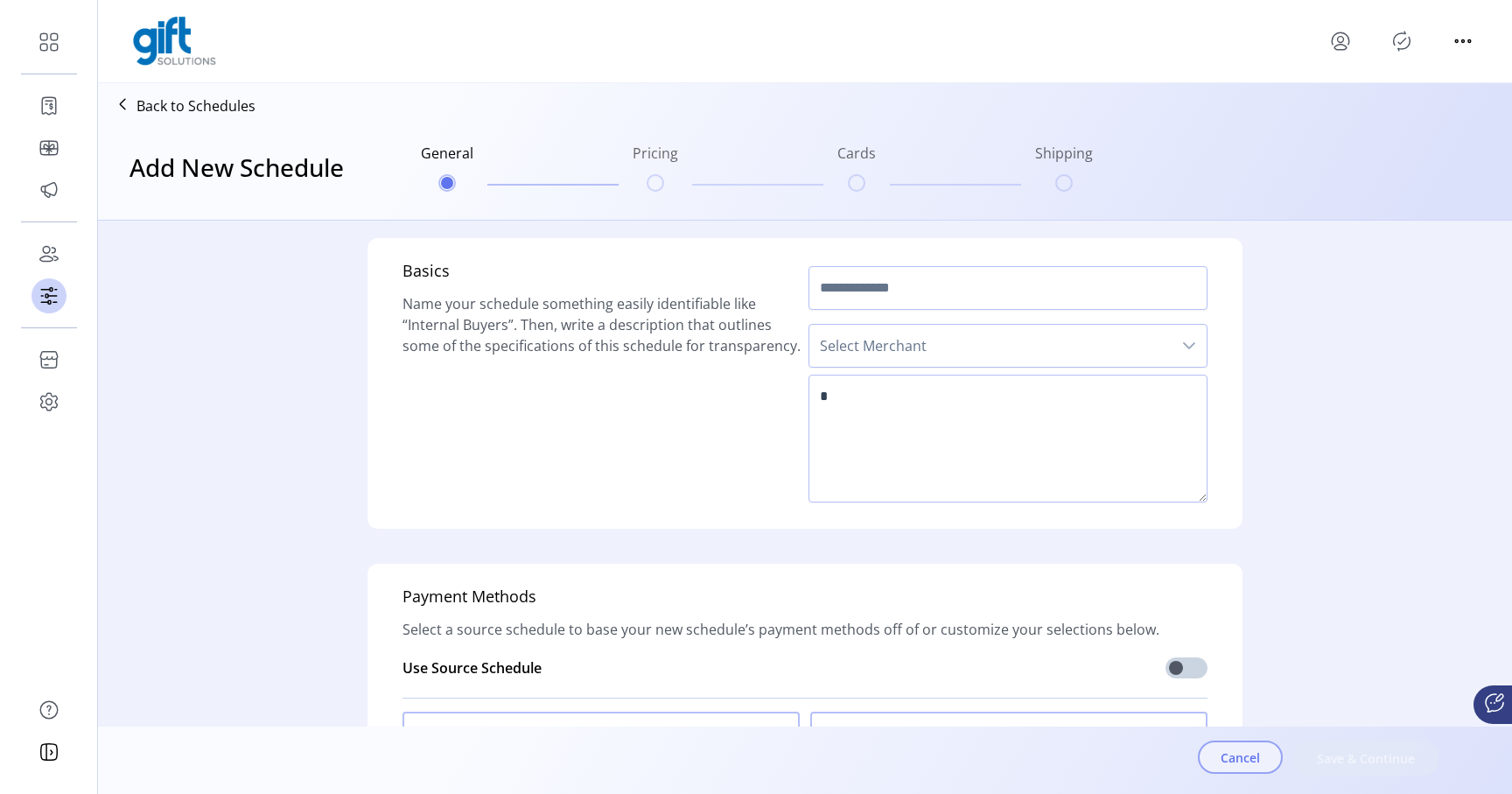 click on "Cancel" at bounding box center [1240, 757] 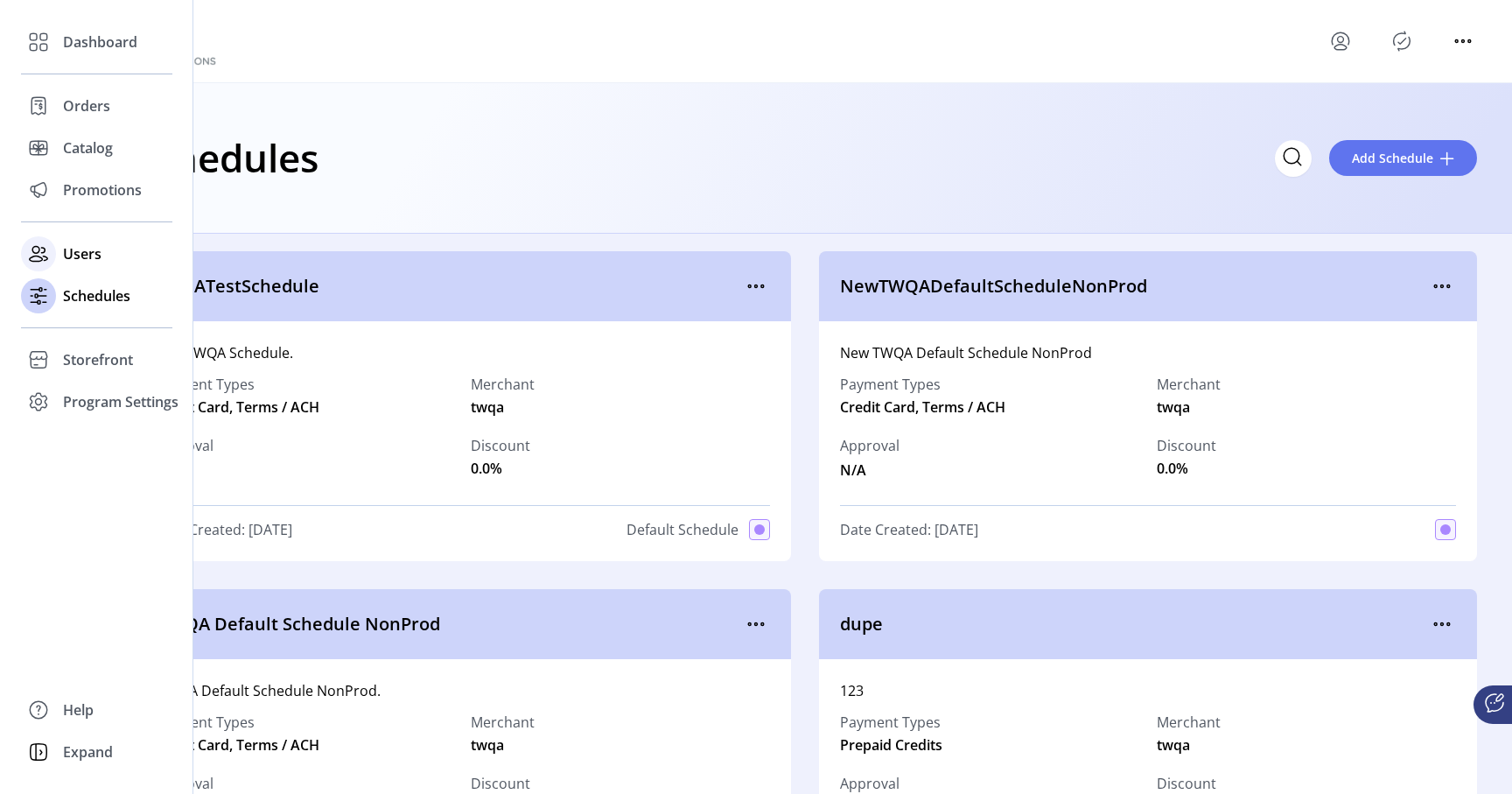 click at bounding box center (38, 42) 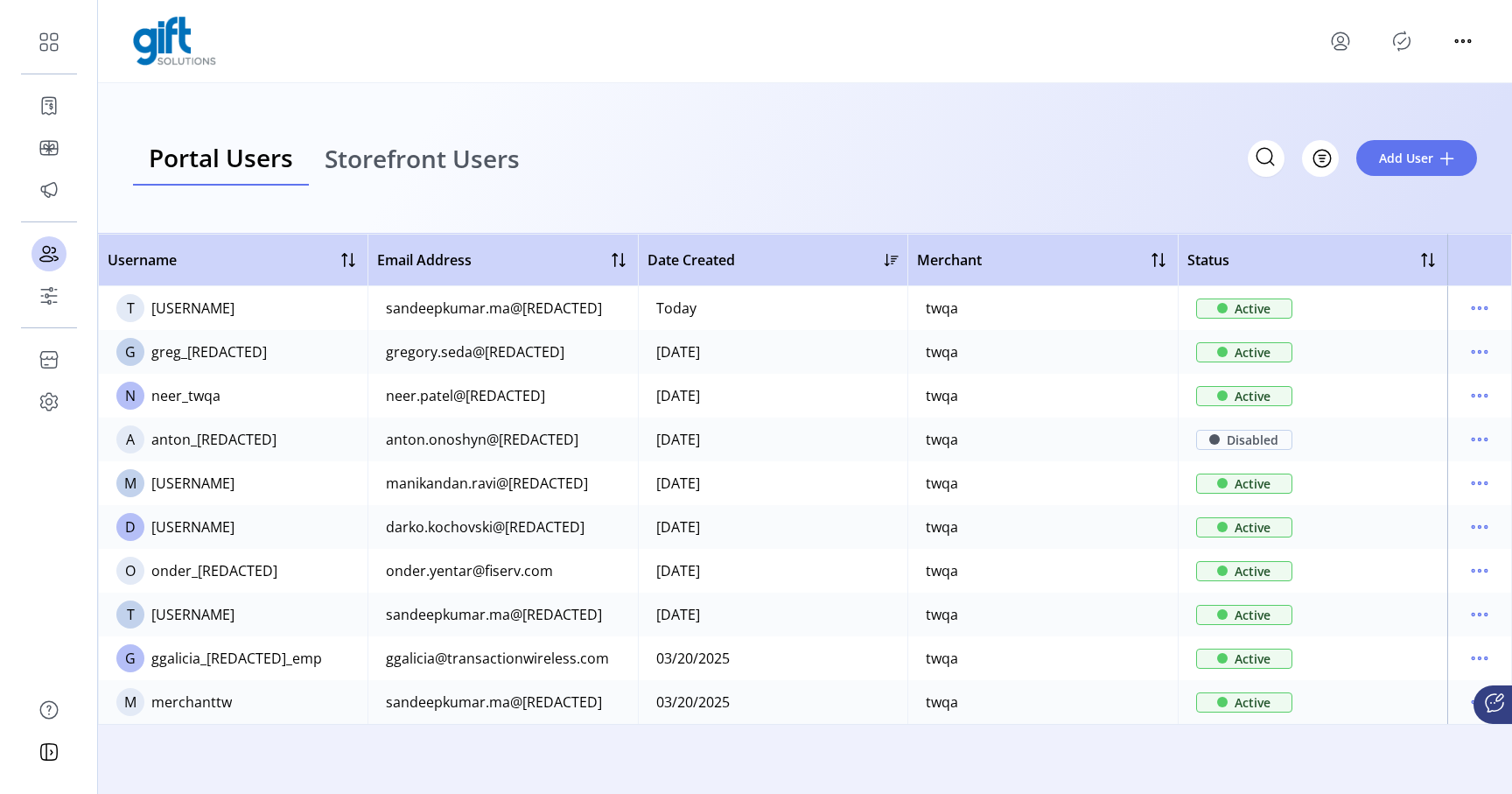 click on "Storefront Users" at bounding box center (422, 158) 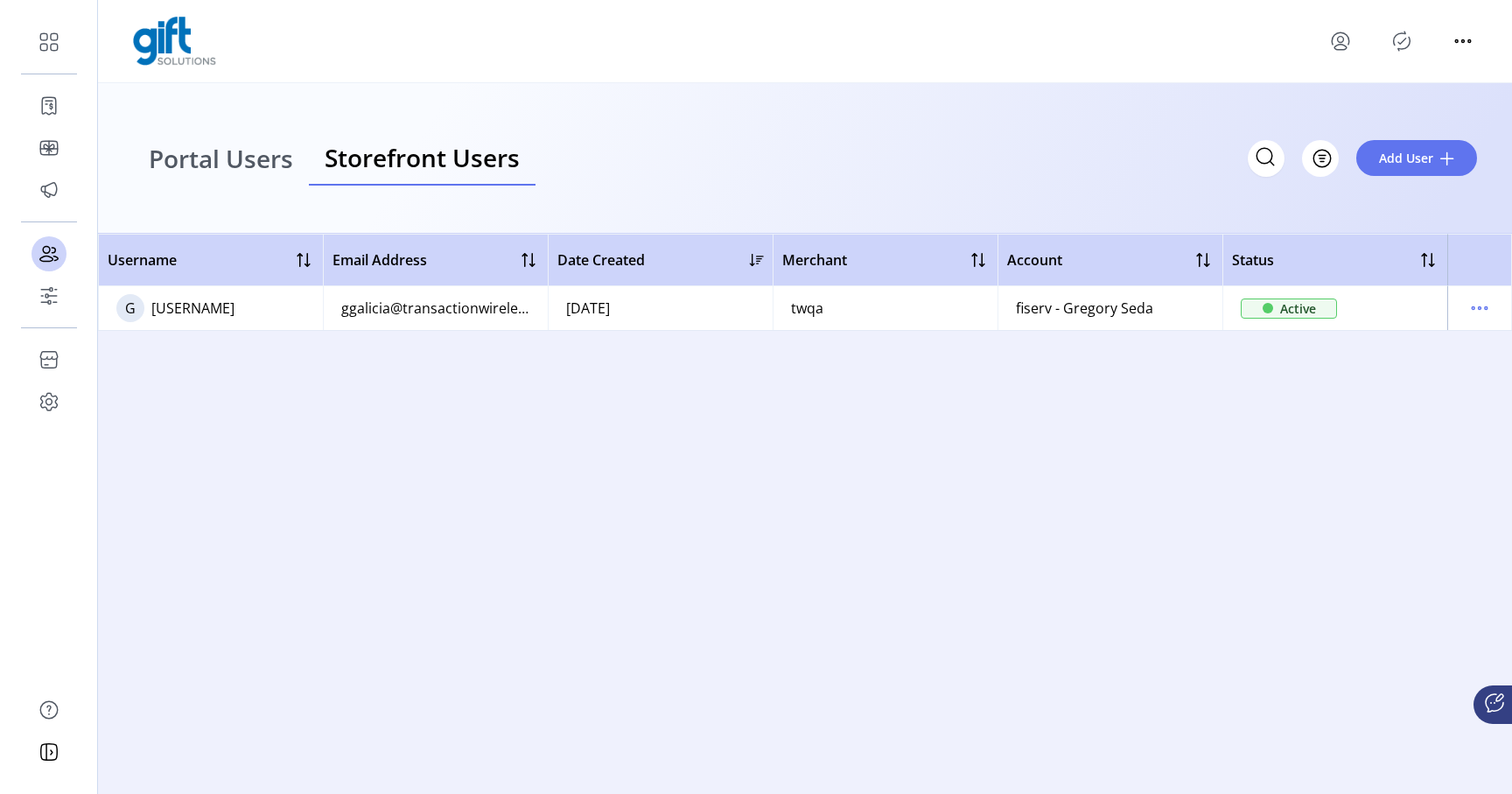 click on "Portal Users" at bounding box center (220, 158) 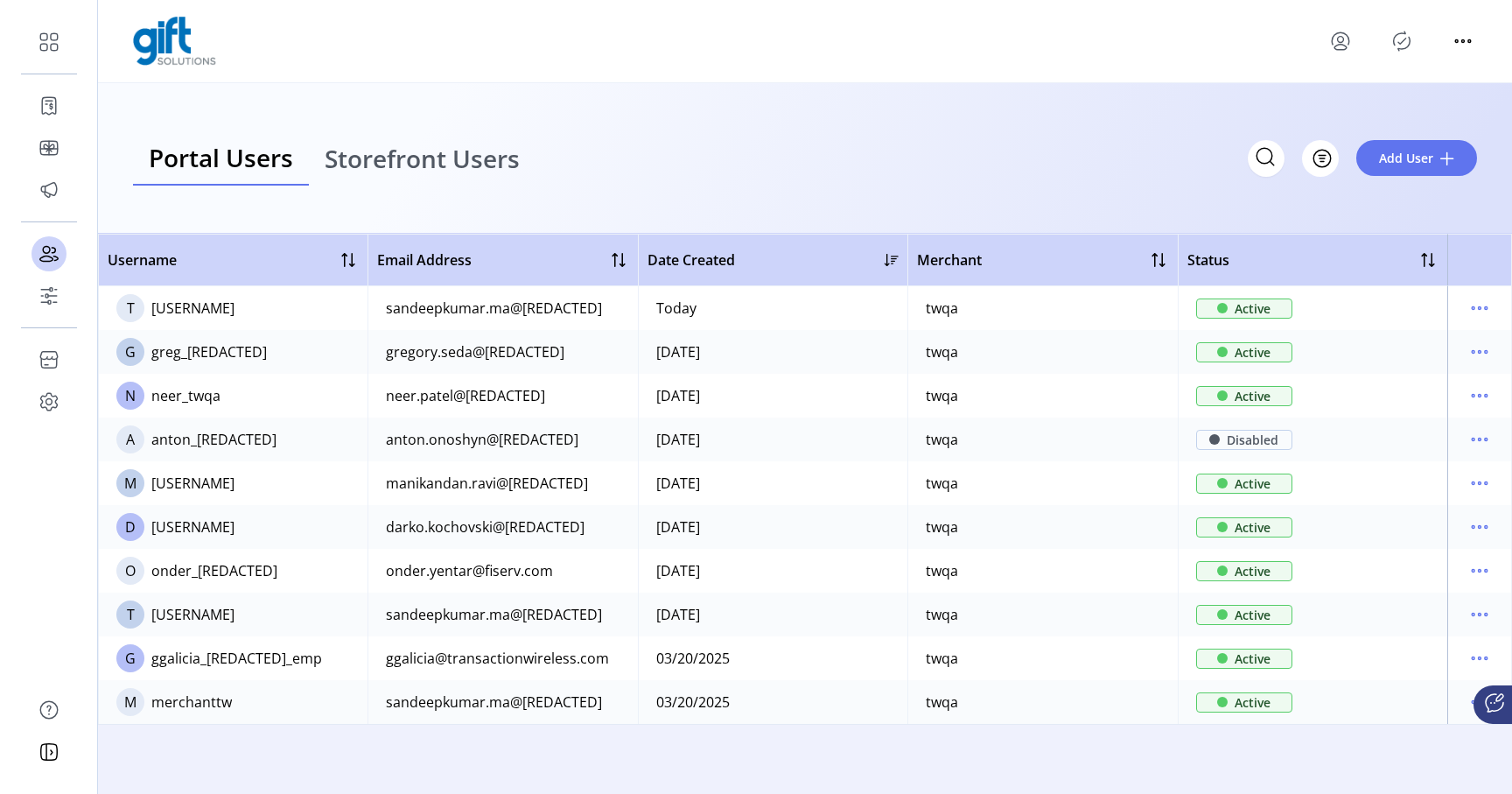 click on "Storefront Users" at bounding box center (422, 158) 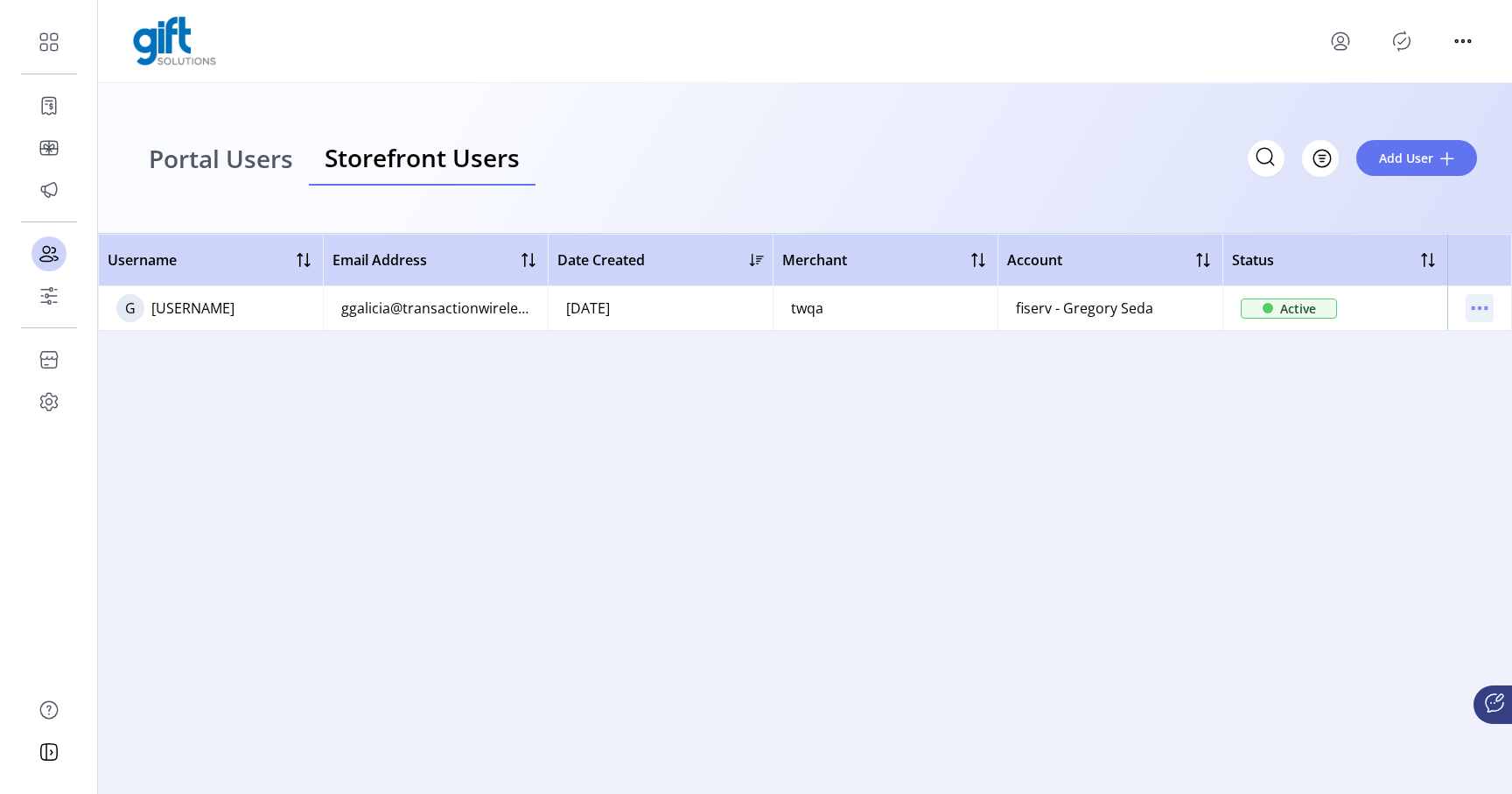 click at bounding box center [1473, 308] 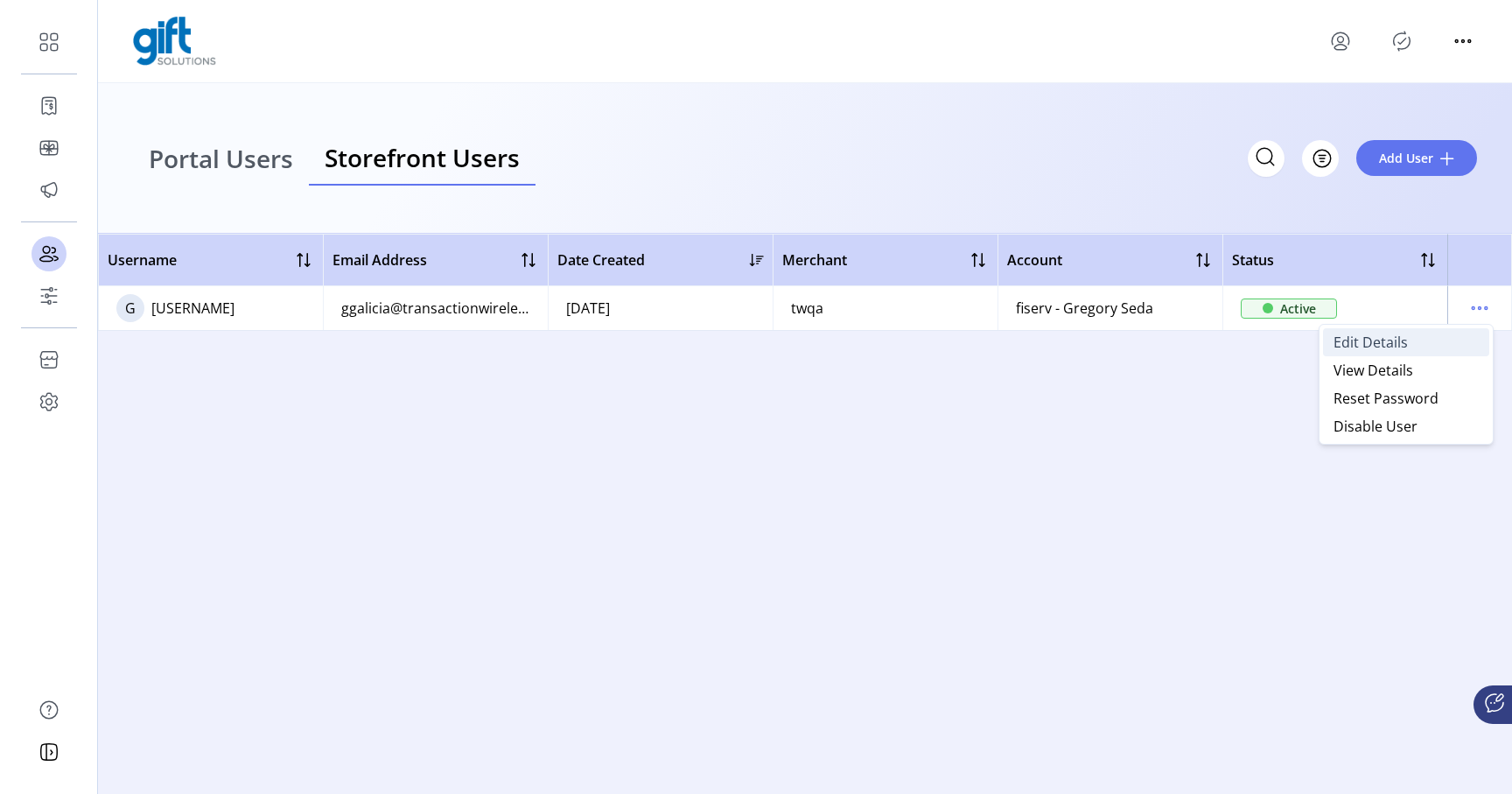 click on "Edit Details" at bounding box center (1370, 342) 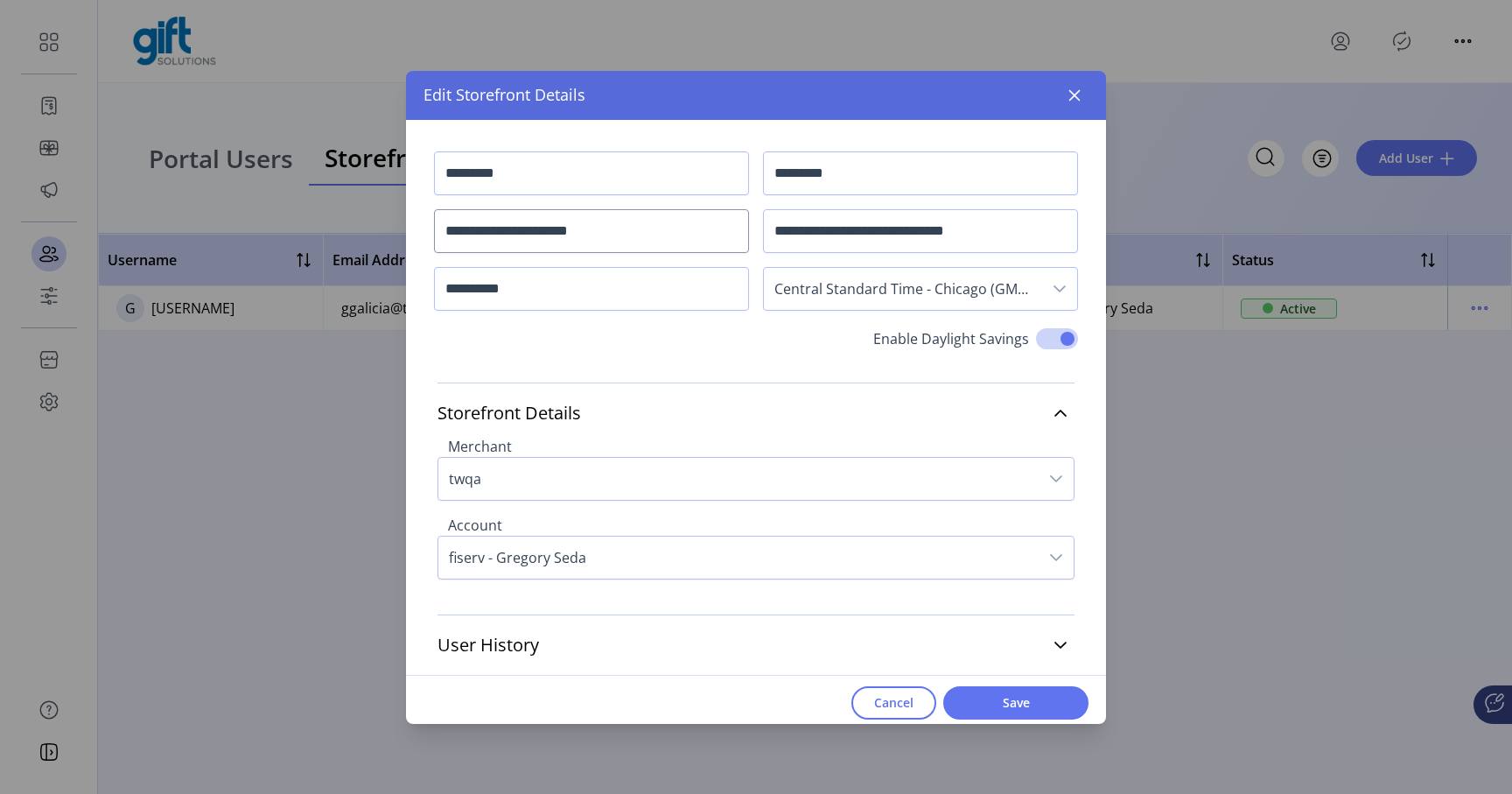 click on "fiserv - Gregory Seda" at bounding box center (738, 558) 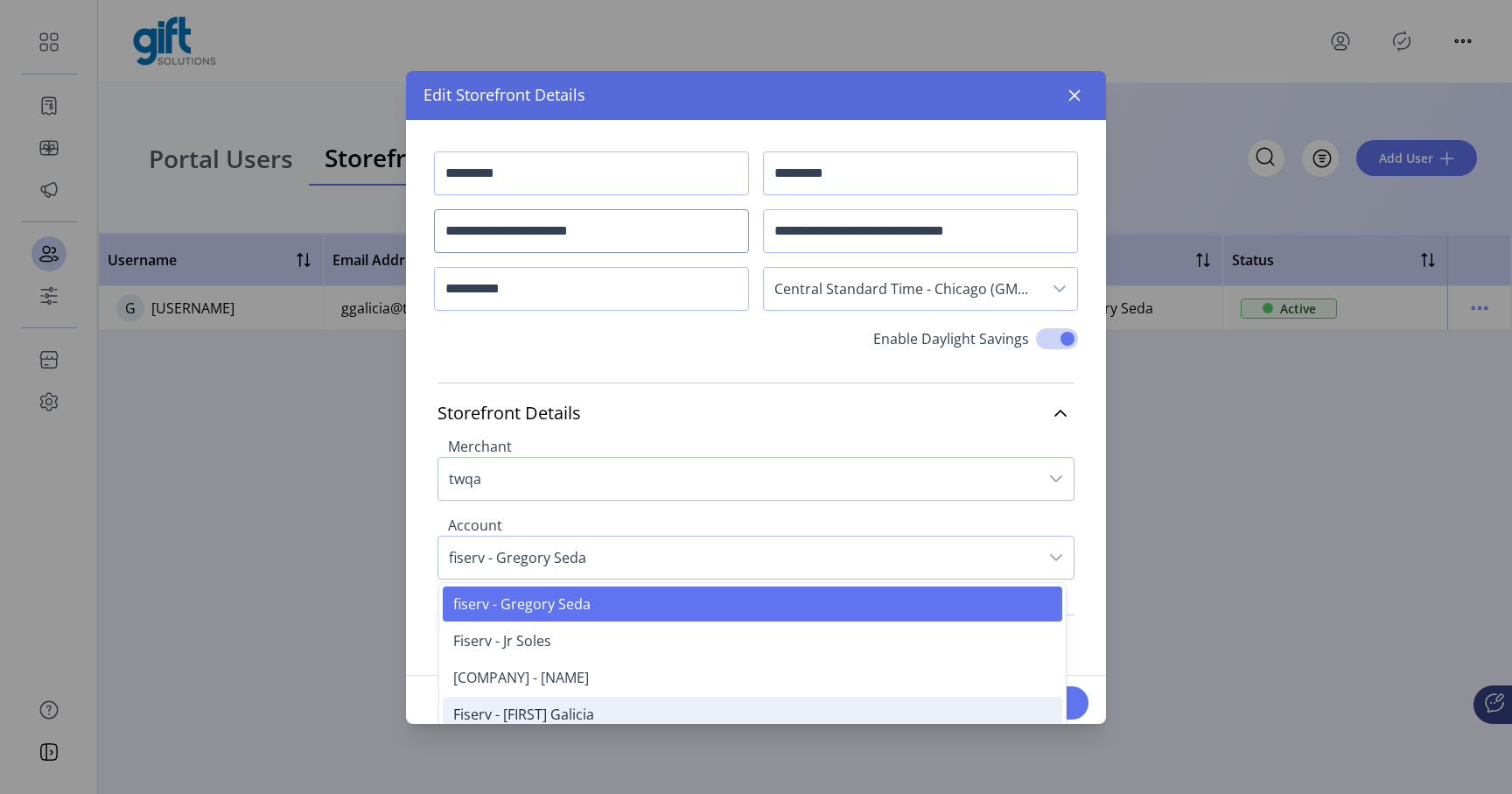 click on "Fiserv - Gonzalo Galicia" at bounding box center (523, 714) 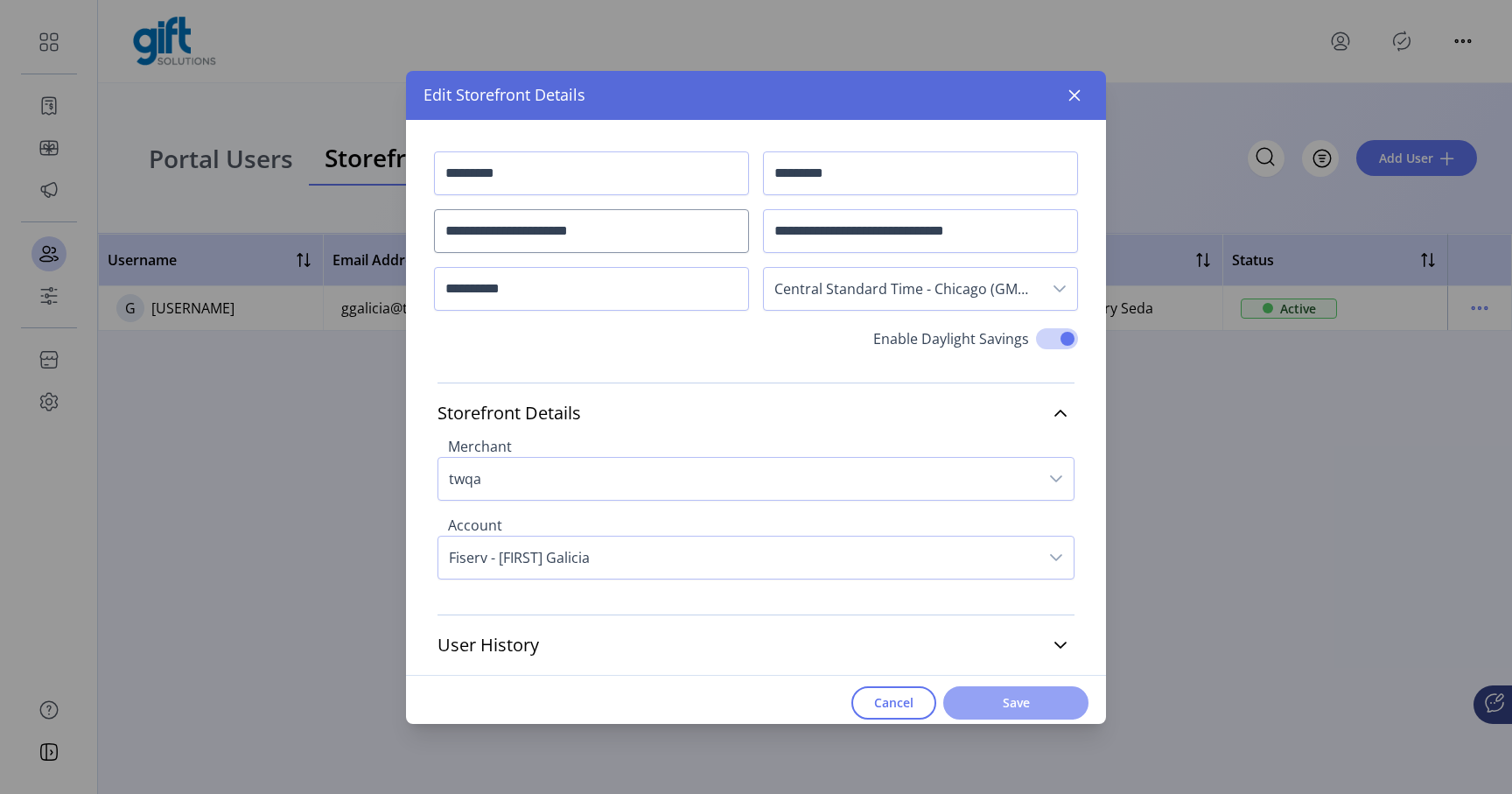 click on "Save" at bounding box center (1016, 702) 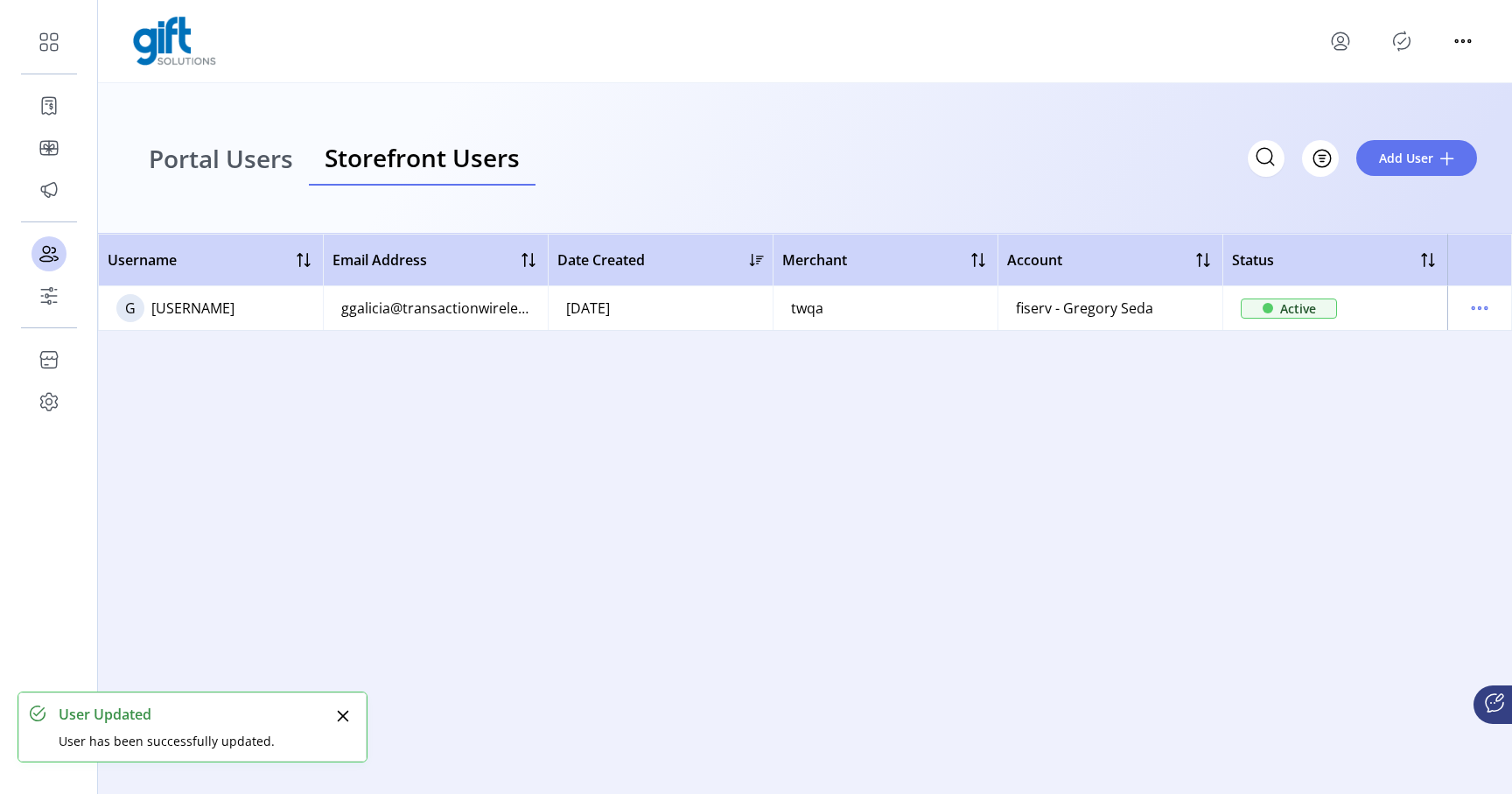 click at bounding box center (1402, 41) 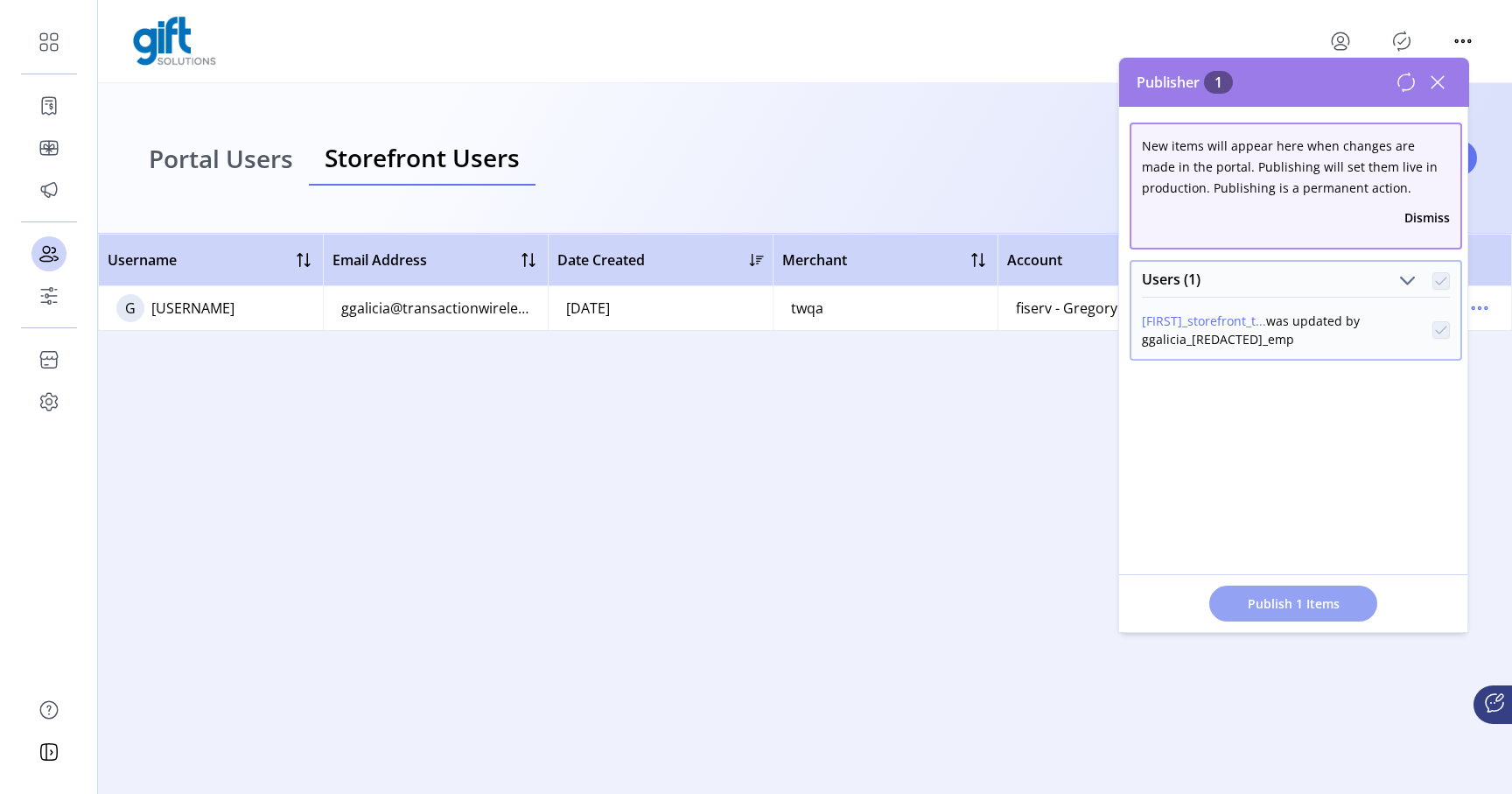 click on "Publish 1 Items" at bounding box center (1293, 603) 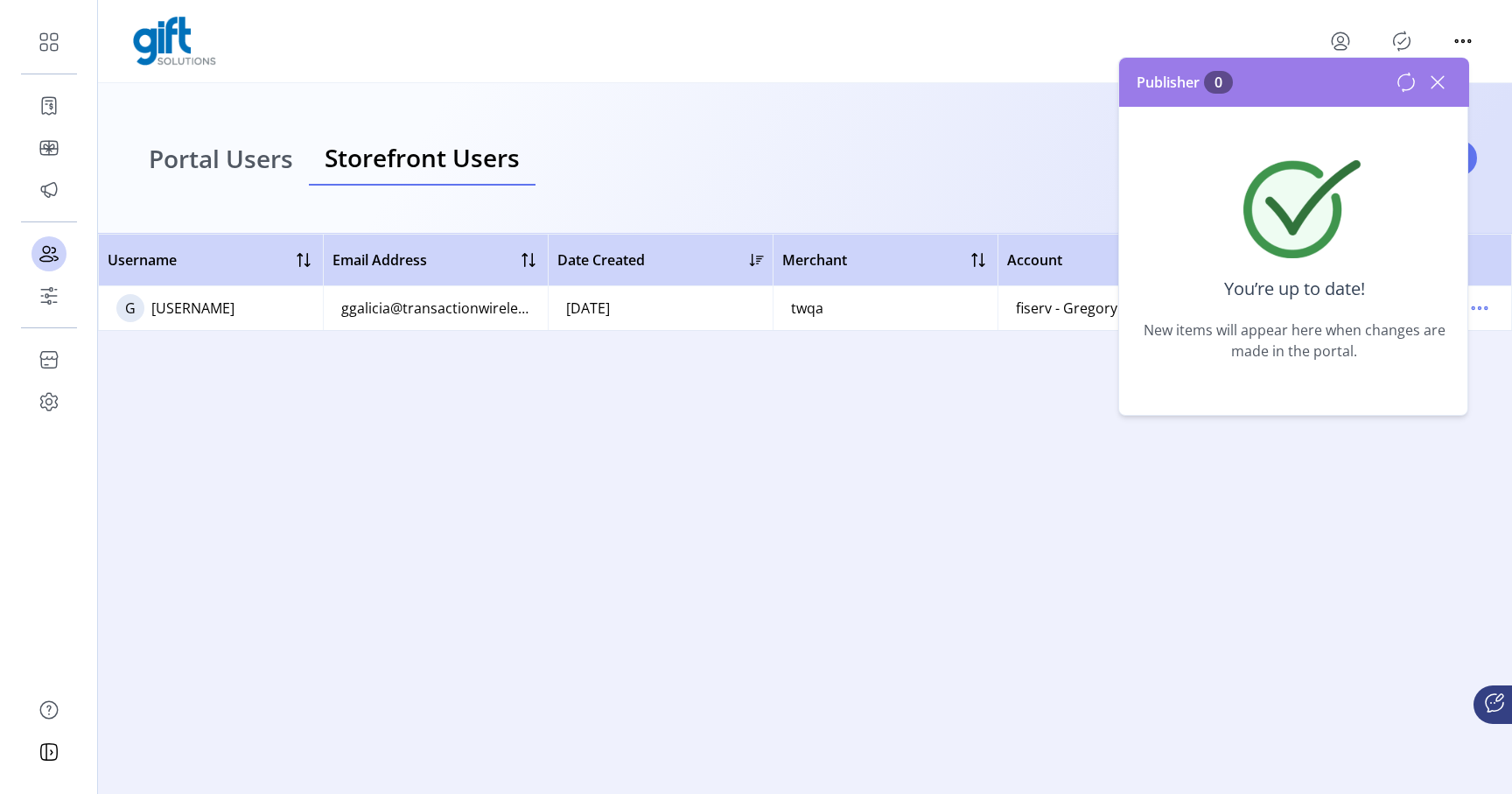 click at bounding box center [1438, 82] 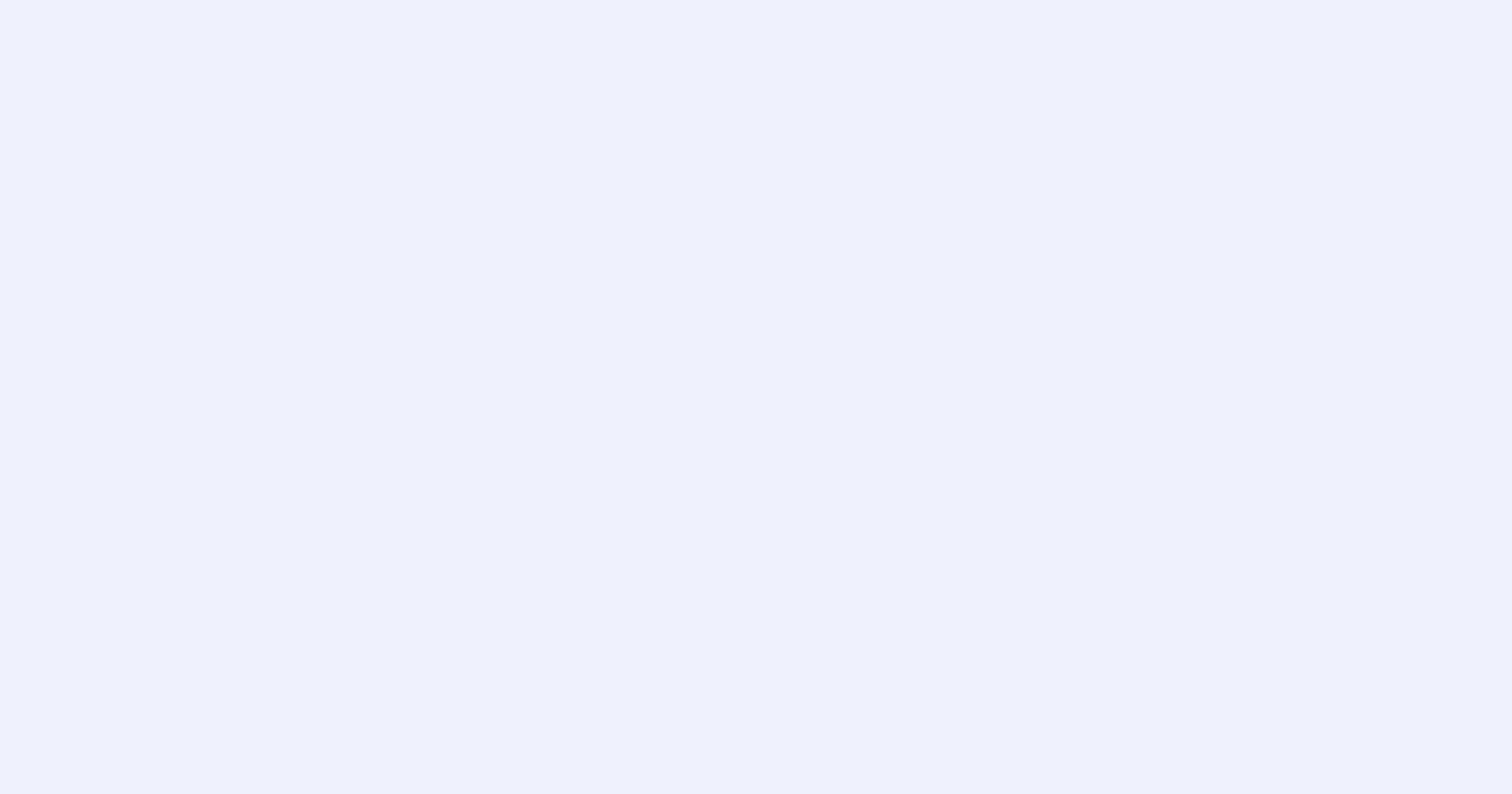 scroll, scrollTop: 0, scrollLeft: 0, axis: both 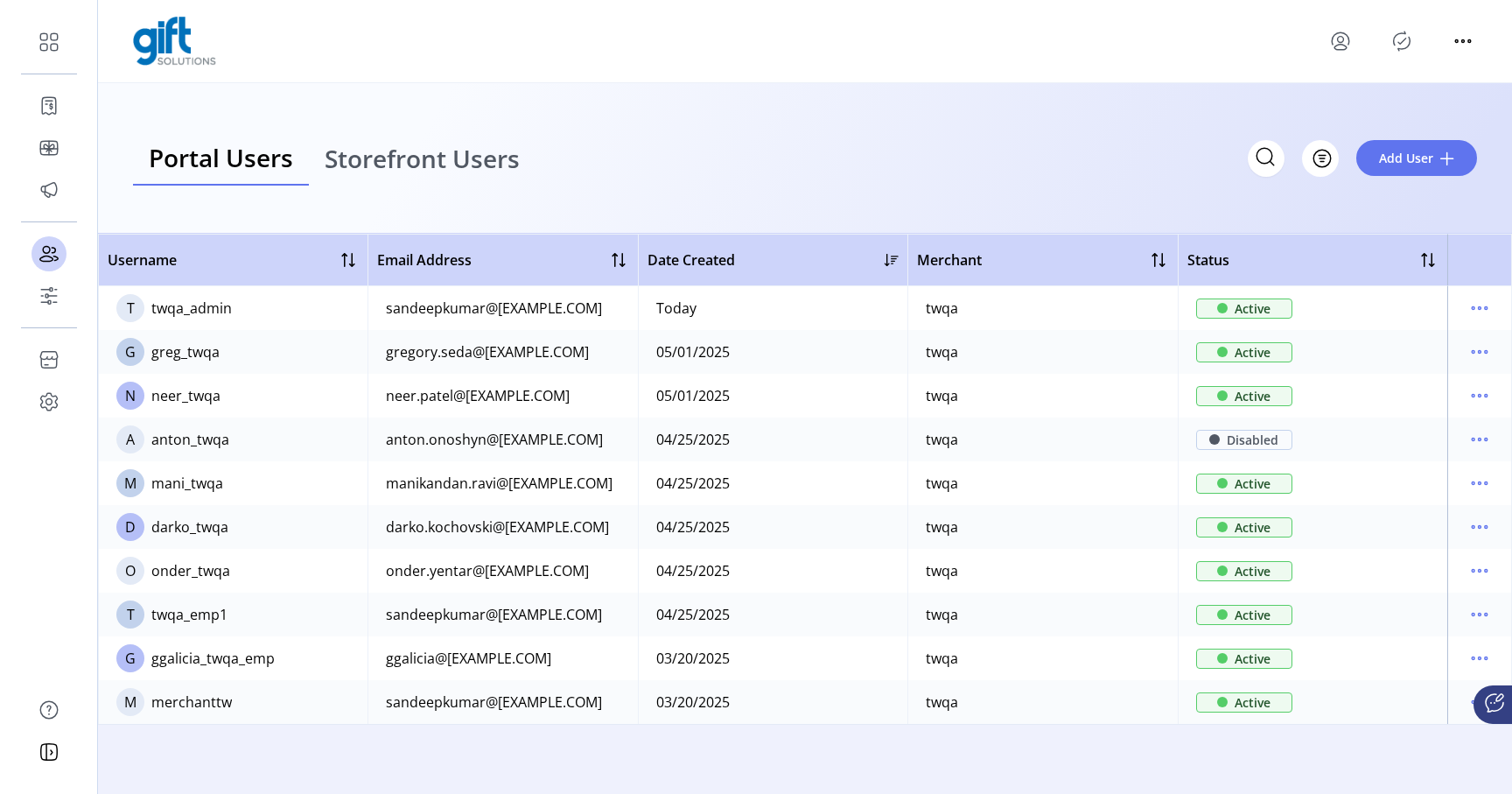 click on "Storefront Users" at bounding box center [422, 158] 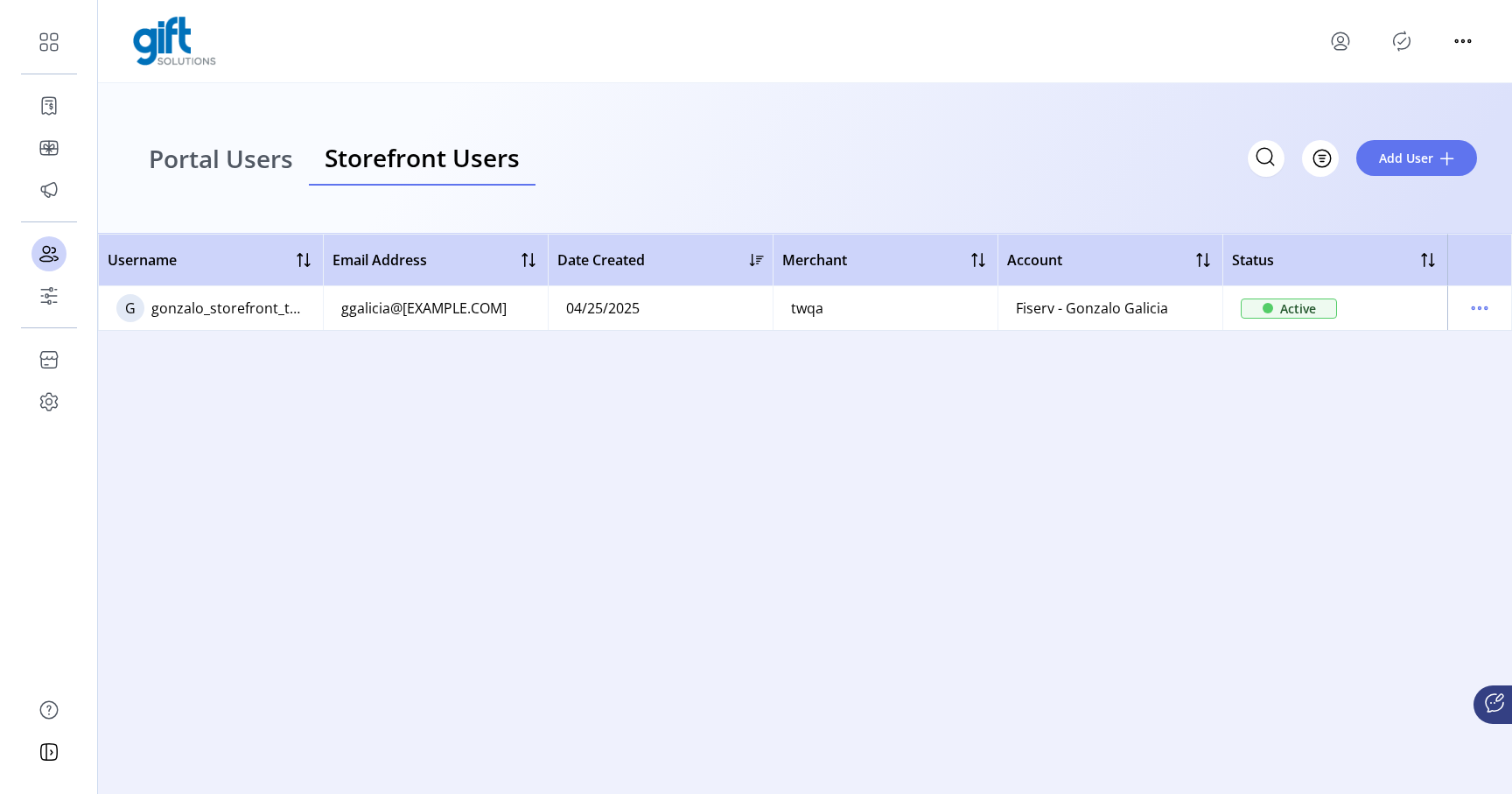 drag, startPoint x: 1169, startPoint y: 311, endPoint x: 1004, endPoint y: 315, distance: 165.04848 